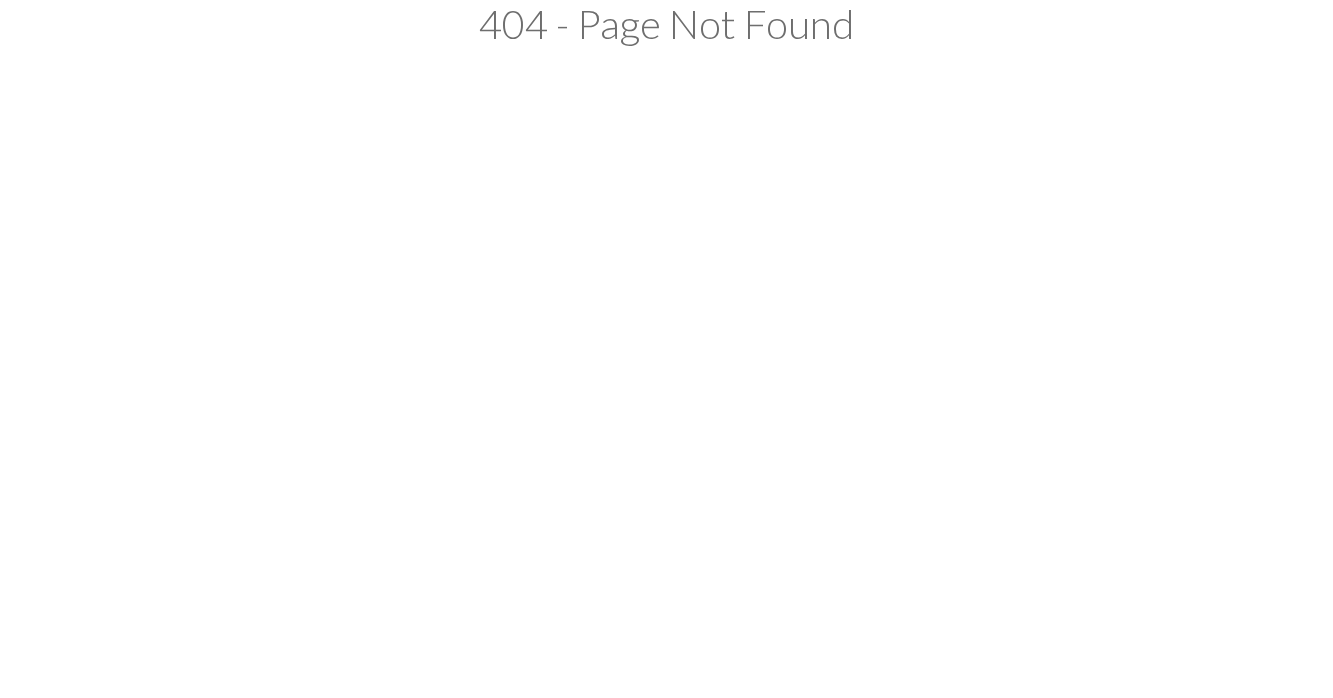 scroll, scrollTop: 0, scrollLeft: 0, axis: both 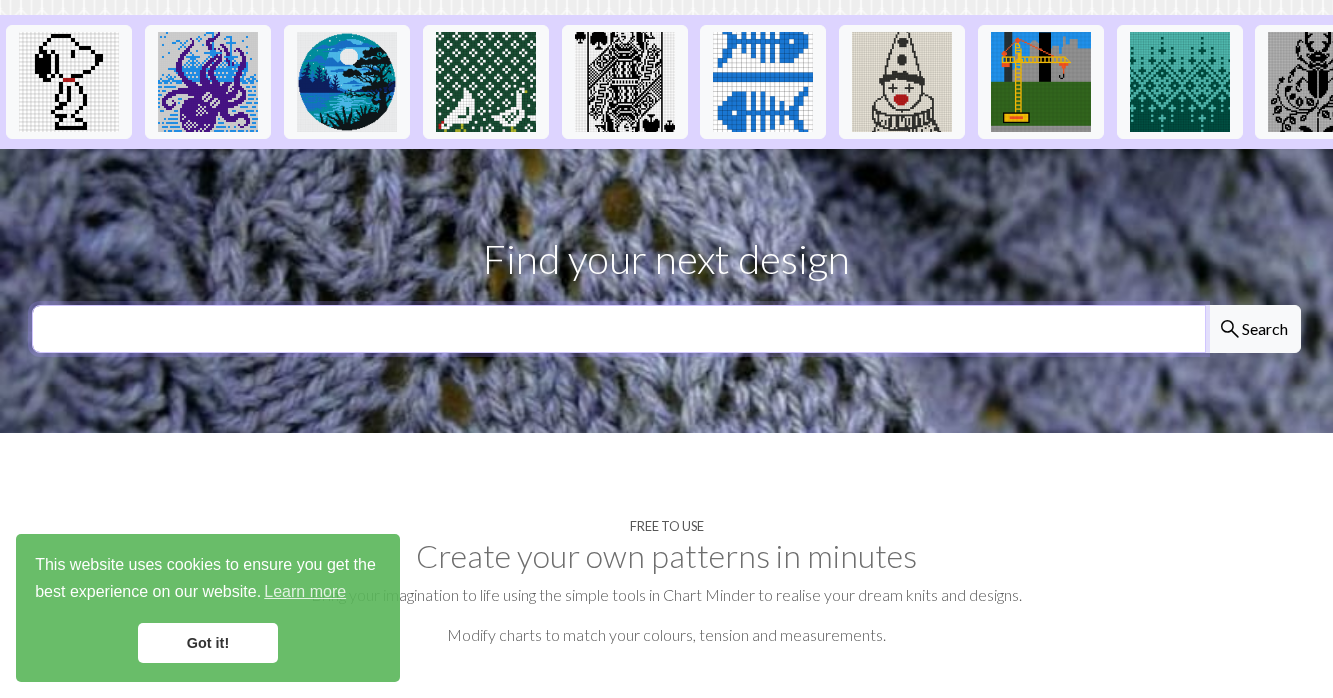click at bounding box center (619, 329) 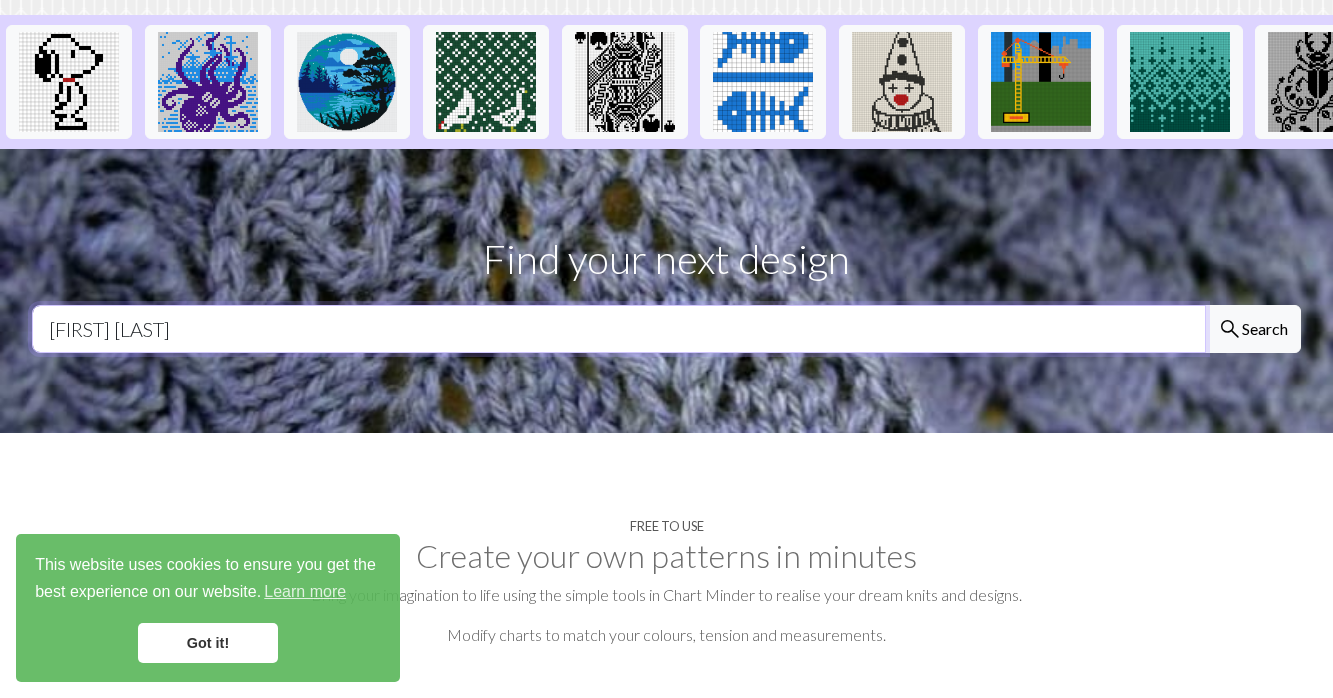 type on "magnus sweater" 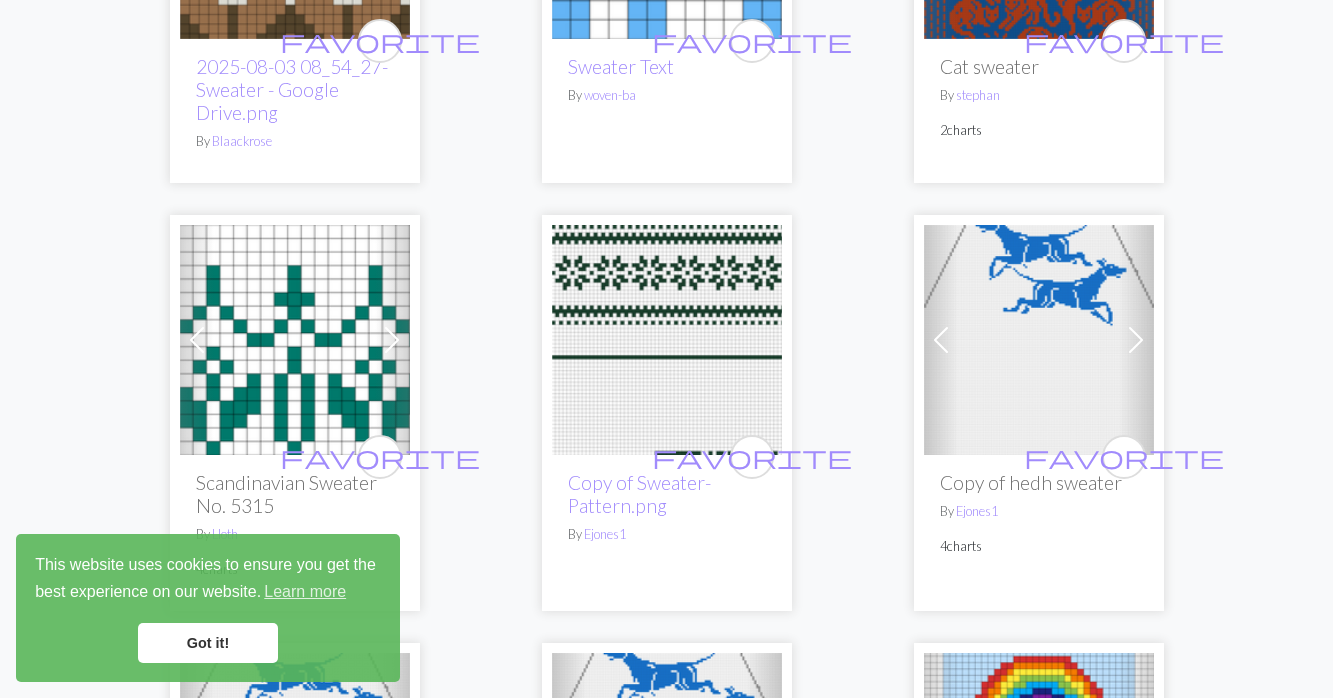 scroll, scrollTop: 0, scrollLeft: 0, axis: both 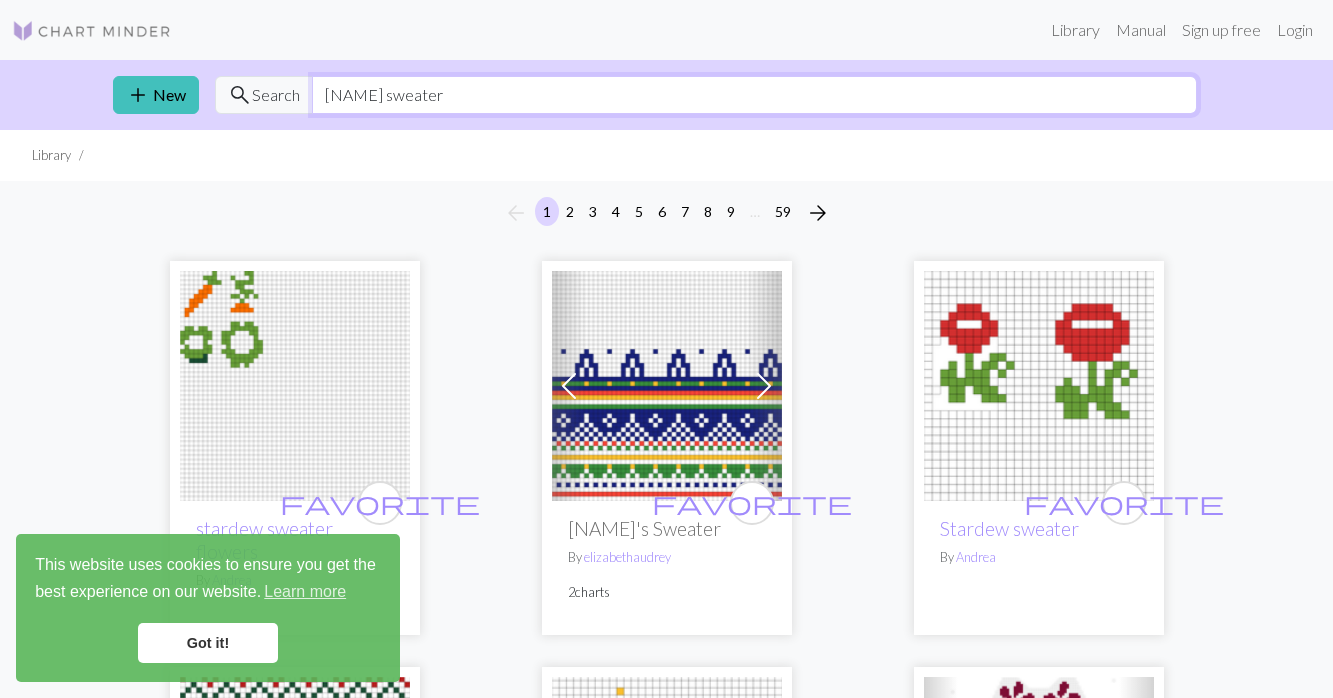 click on "magnus sweater" at bounding box center (754, 95) 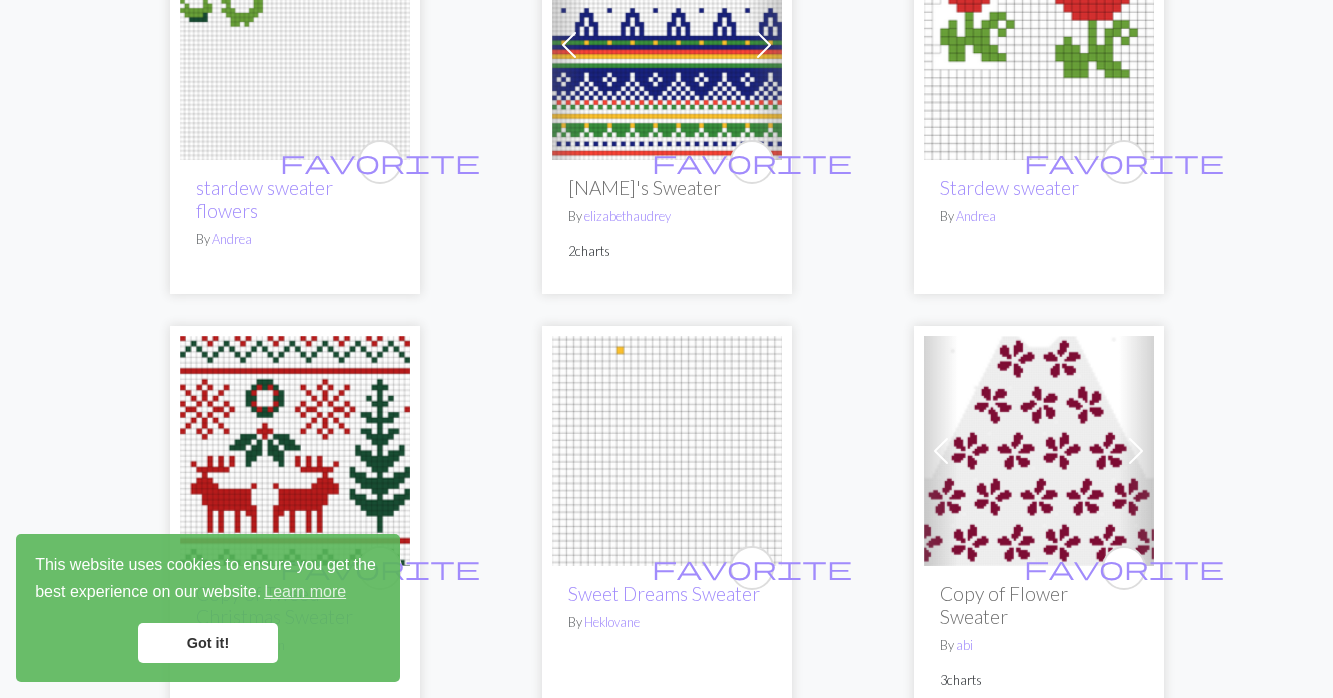 scroll, scrollTop: 0, scrollLeft: 0, axis: both 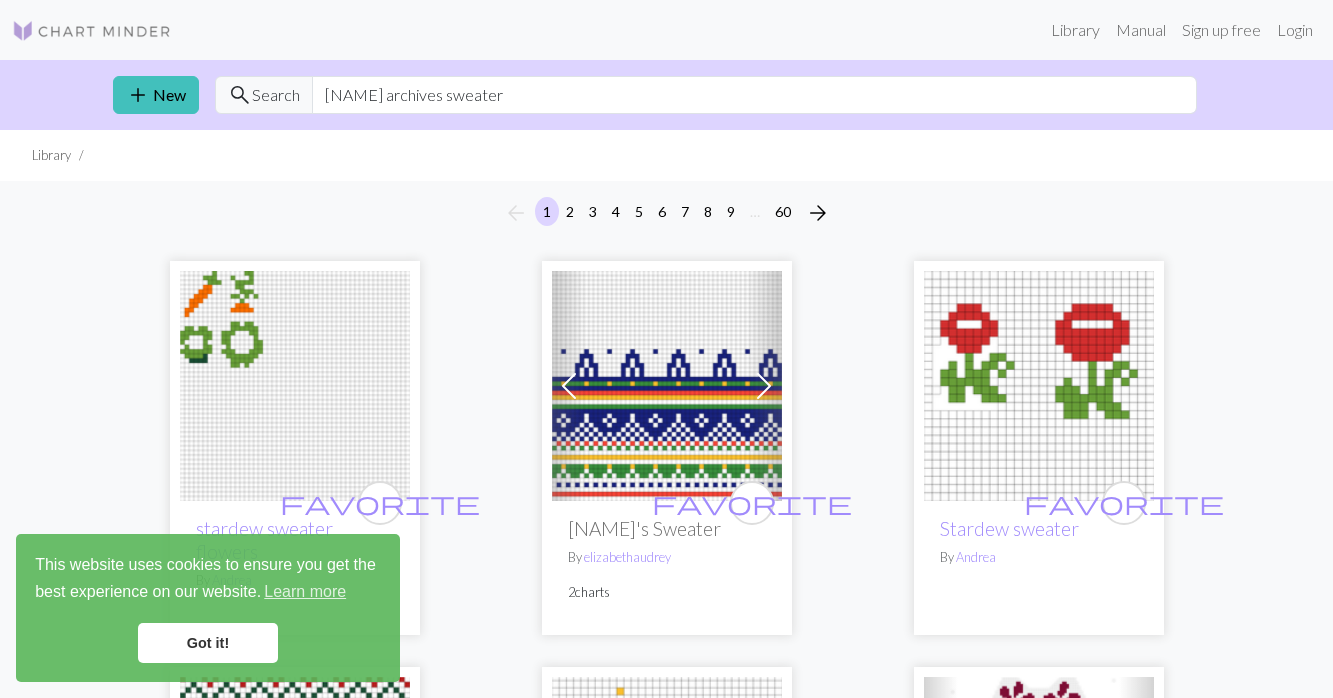click on "Search" at bounding box center [276, 95] 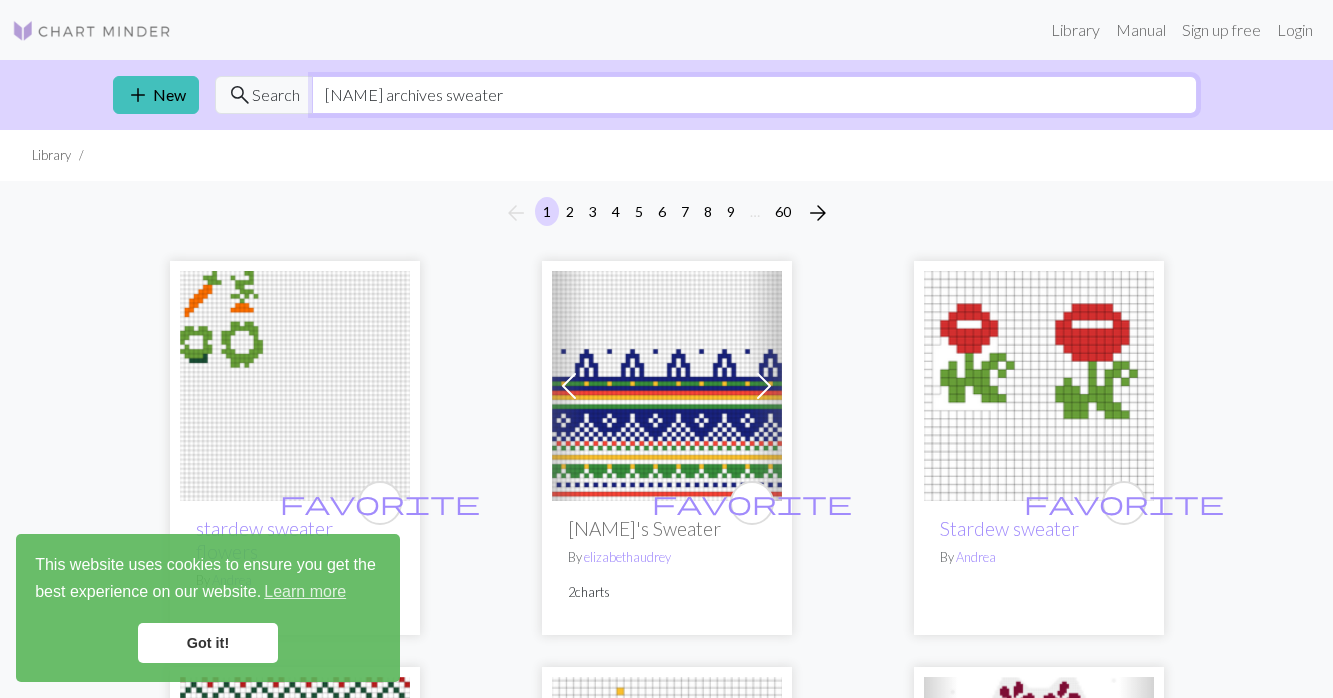 click on "magnus archives sweater" at bounding box center (754, 95) 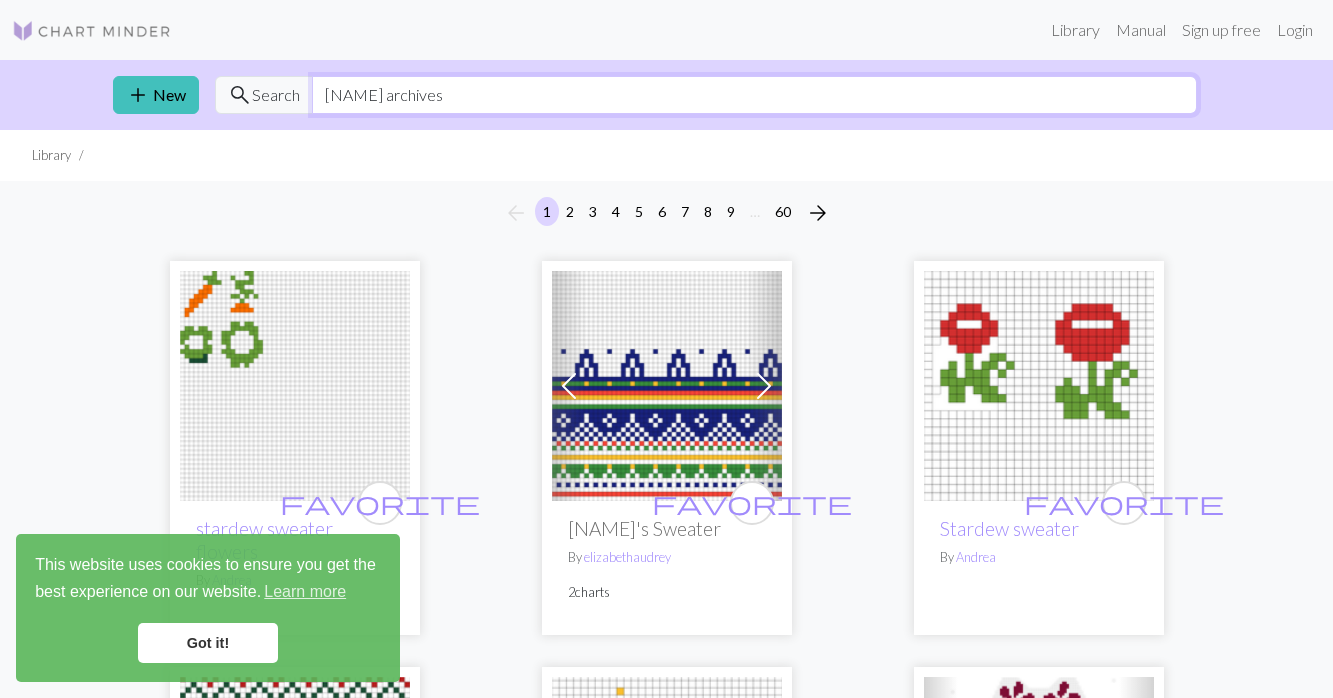 type on "magnus archives" 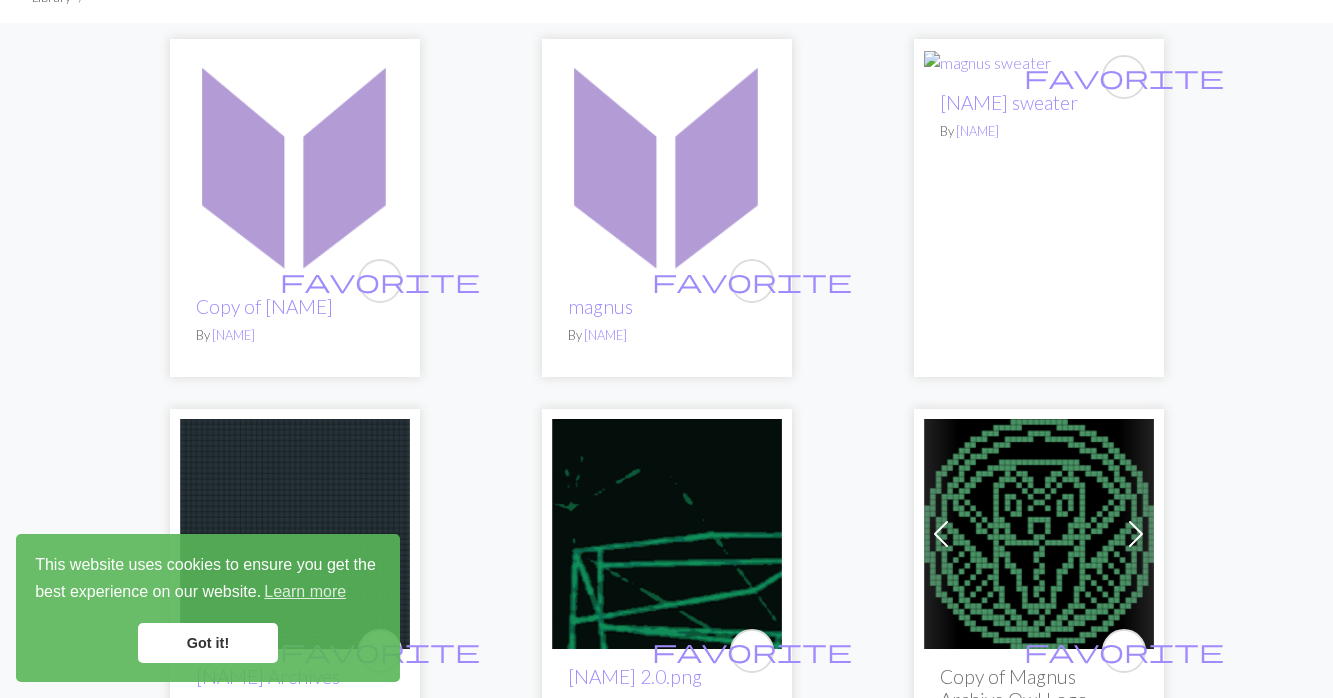 scroll, scrollTop: 161, scrollLeft: 0, axis: vertical 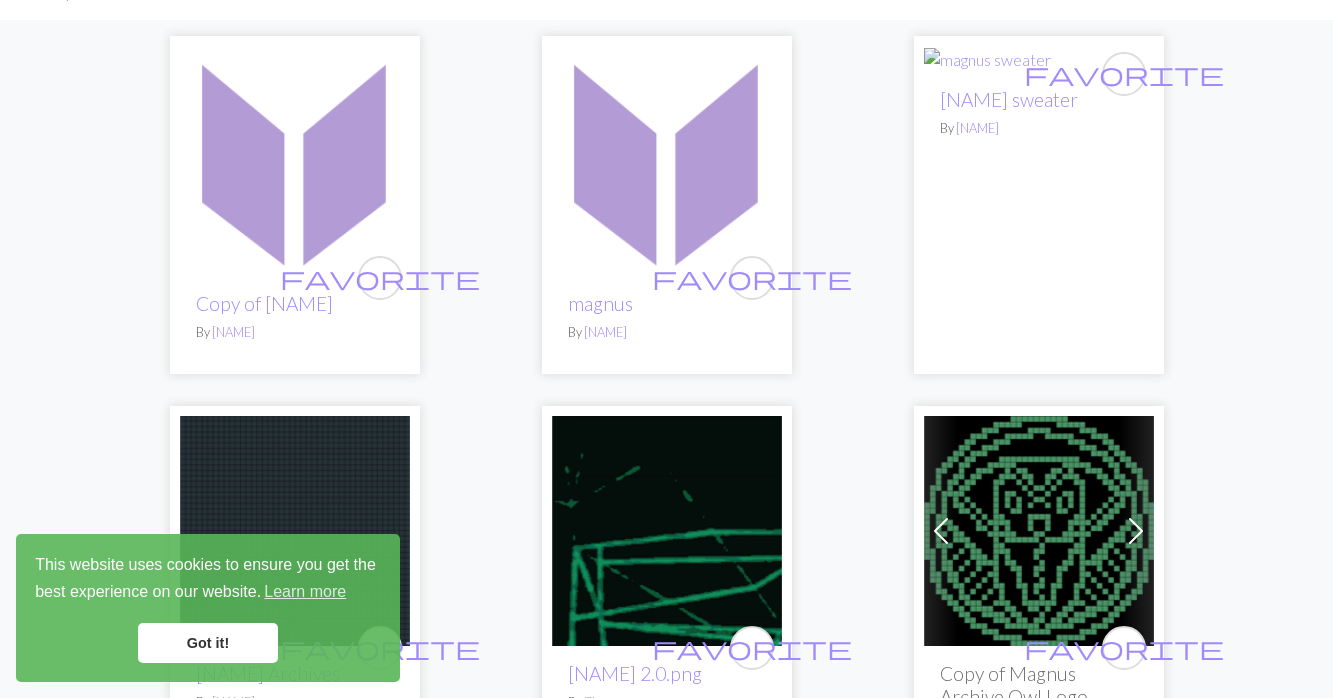 click at bounding box center [667, 161] 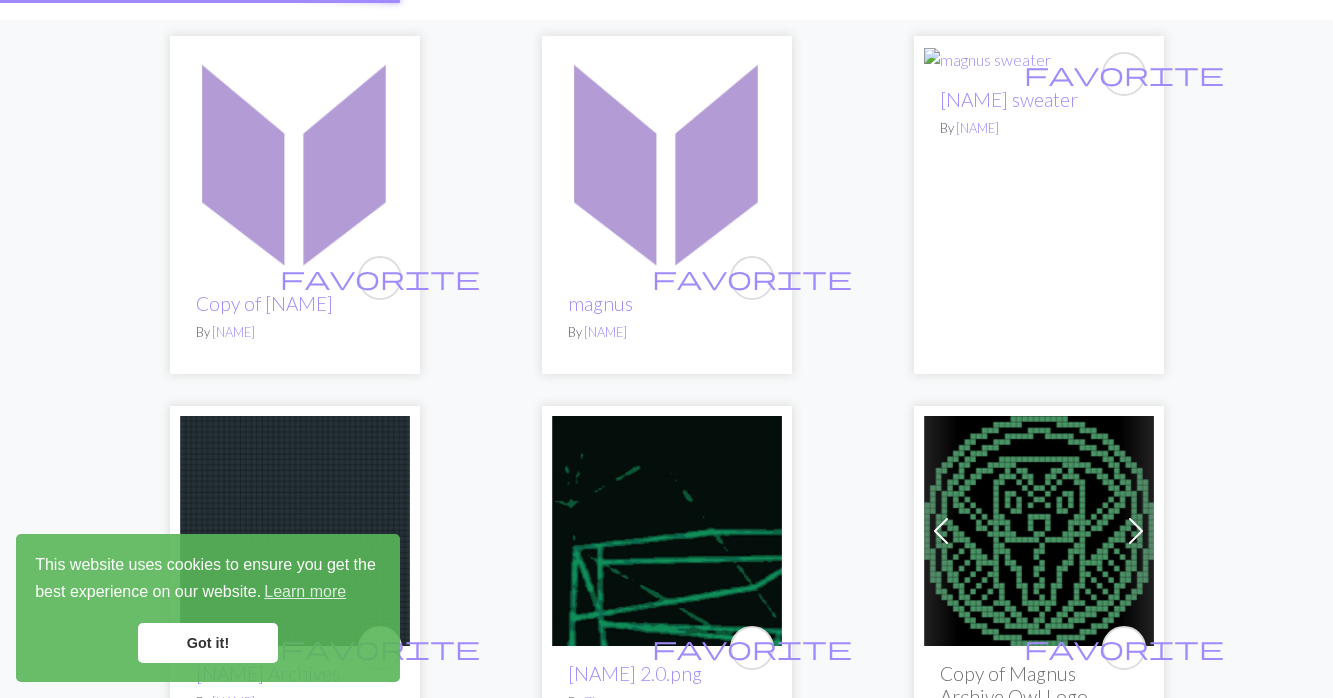 scroll, scrollTop: 0, scrollLeft: 0, axis: both 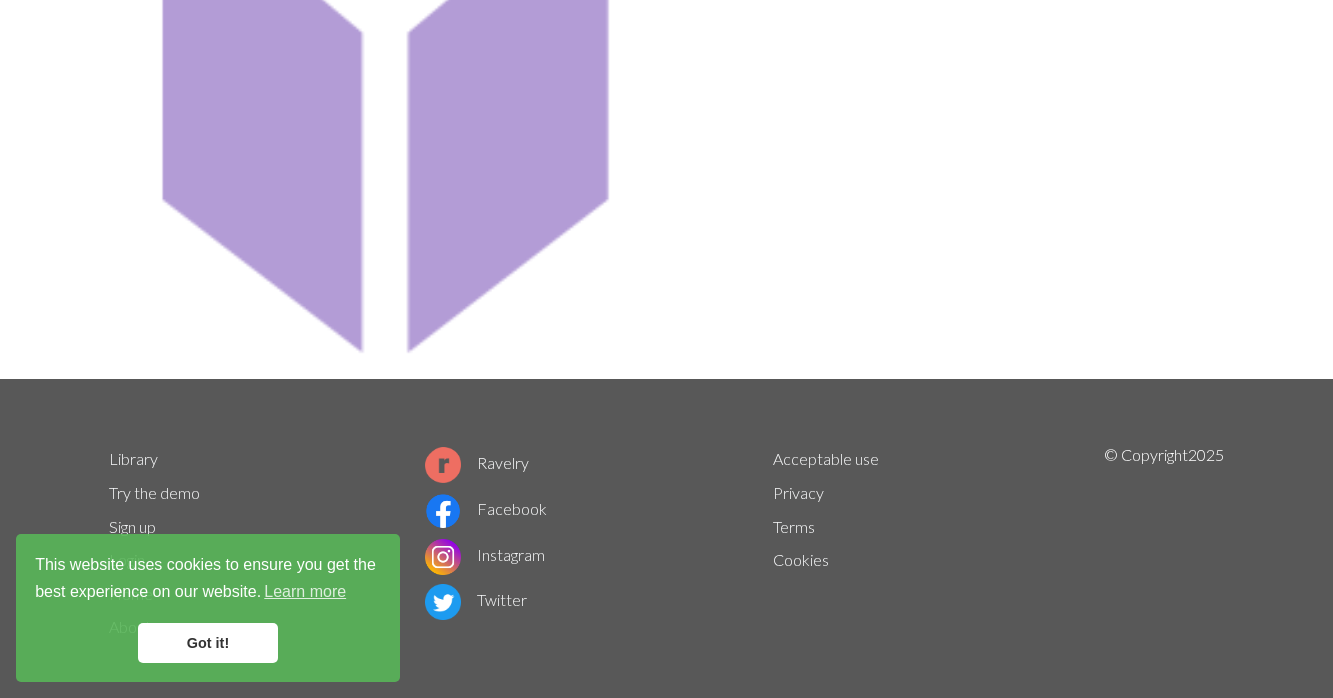 click at bounding box center [388, 99] 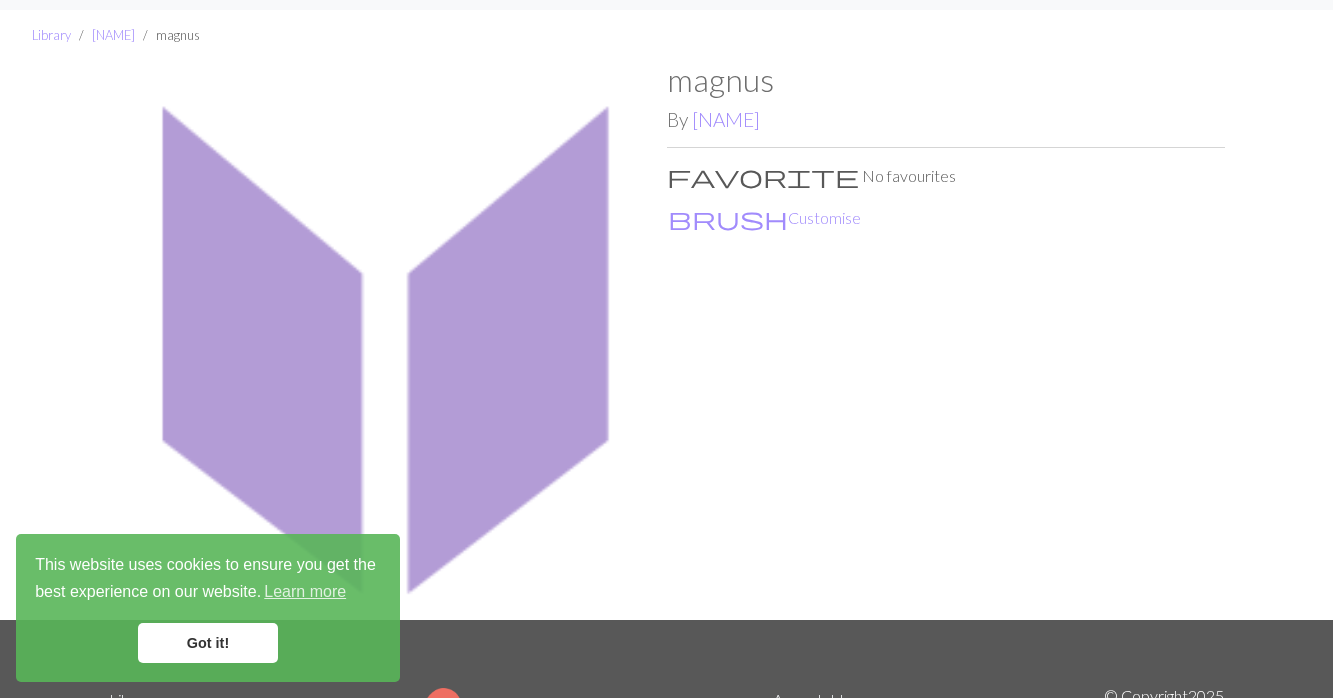 scroll, scrollTop: 0, scrollLeft: 0, axis: both 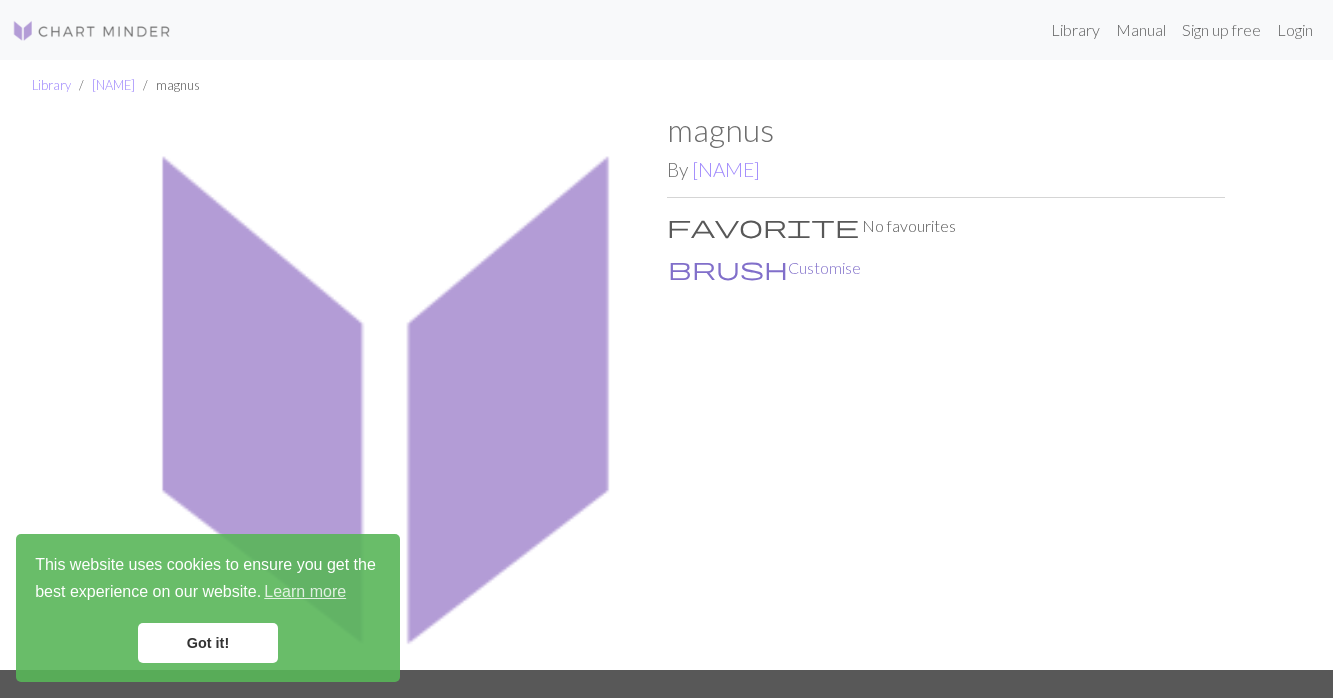 click on "brush Customise" at bounding box center [764, 268] 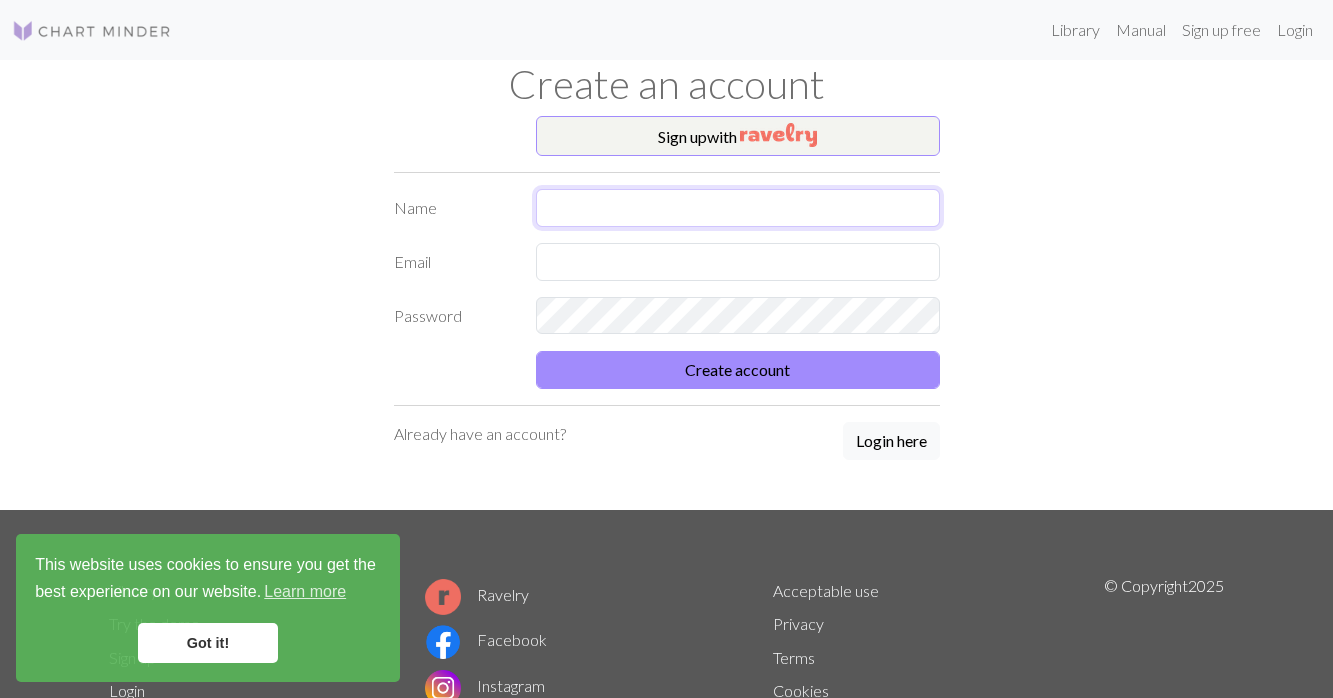 click at bounding box center (738, 208) 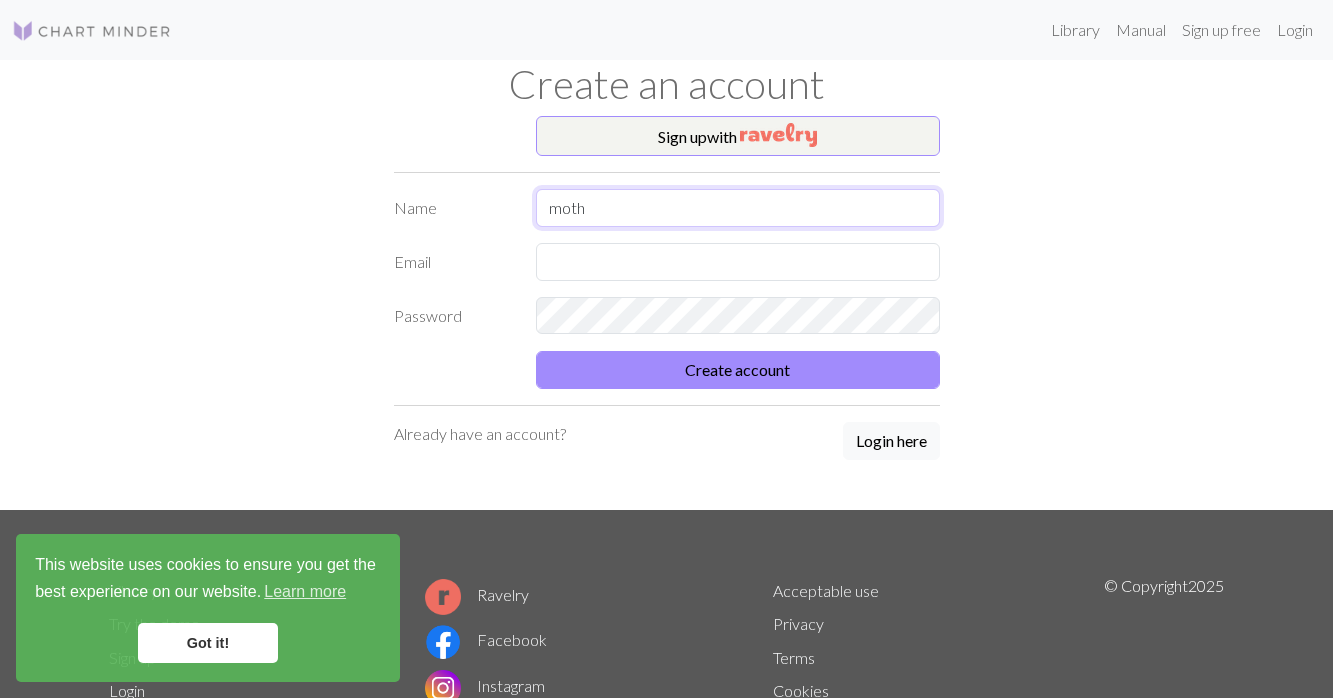 type on "moth" 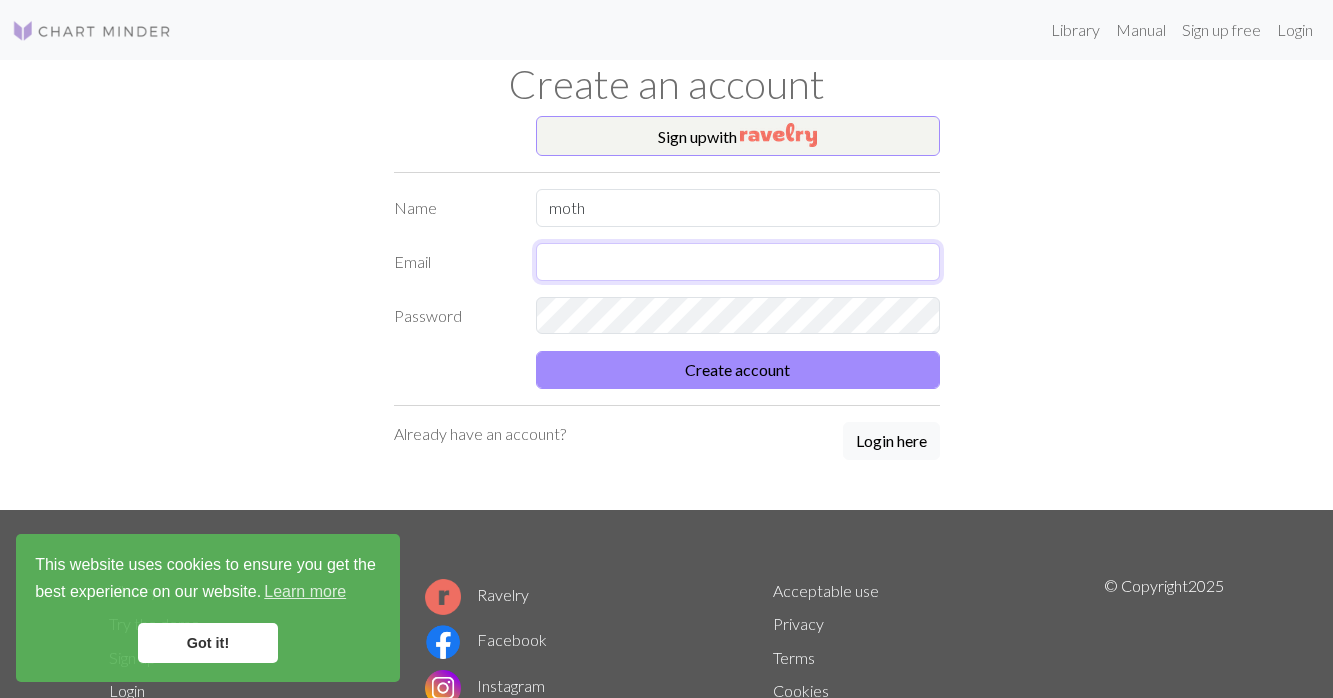 click at bounding box center [738, 262] 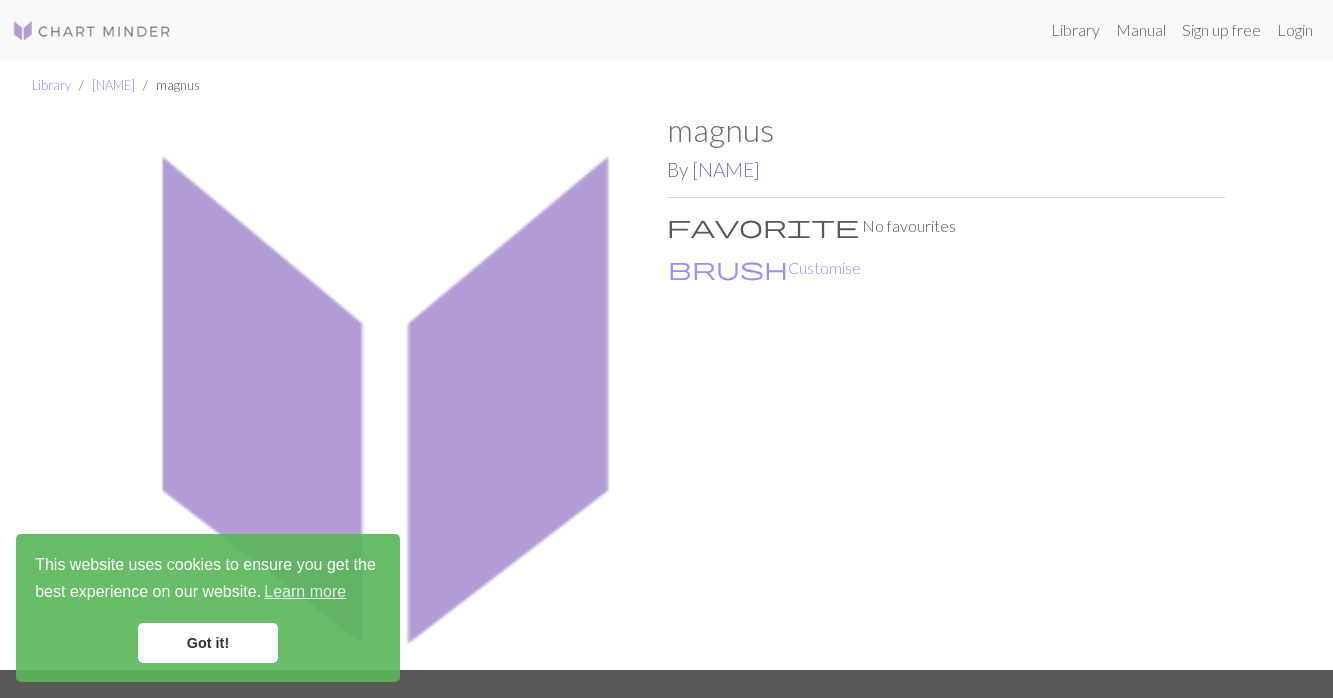 click on "Leon" at bounding box center [726, 169] 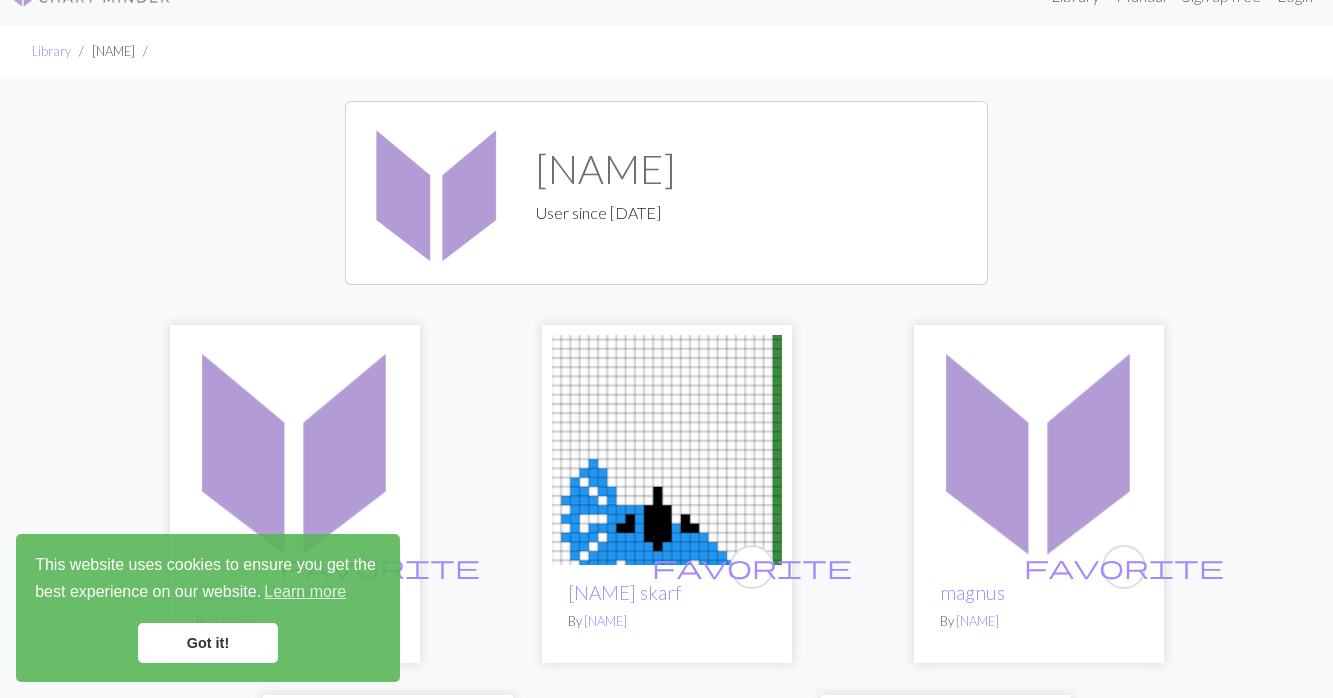 scroll, scrollTop: 0, scrollLeft: 0, axis: both 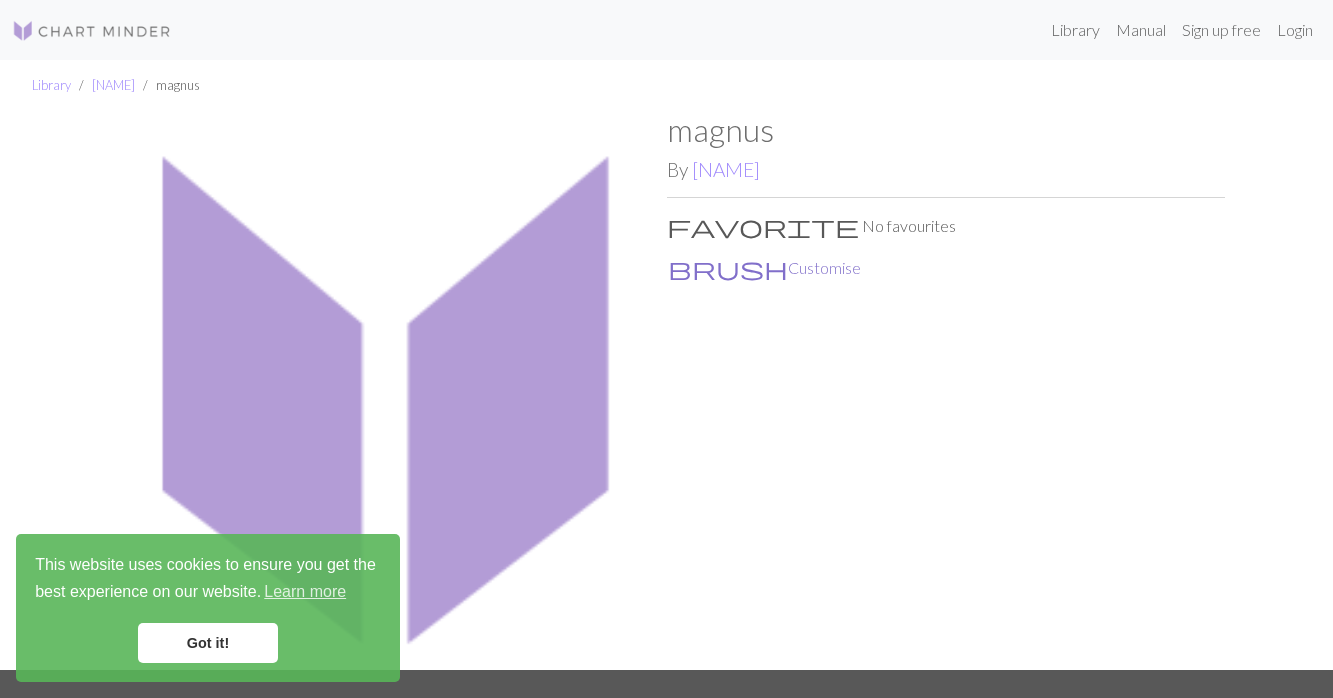 click on "brush Customise" at bounding box center [764, 268] 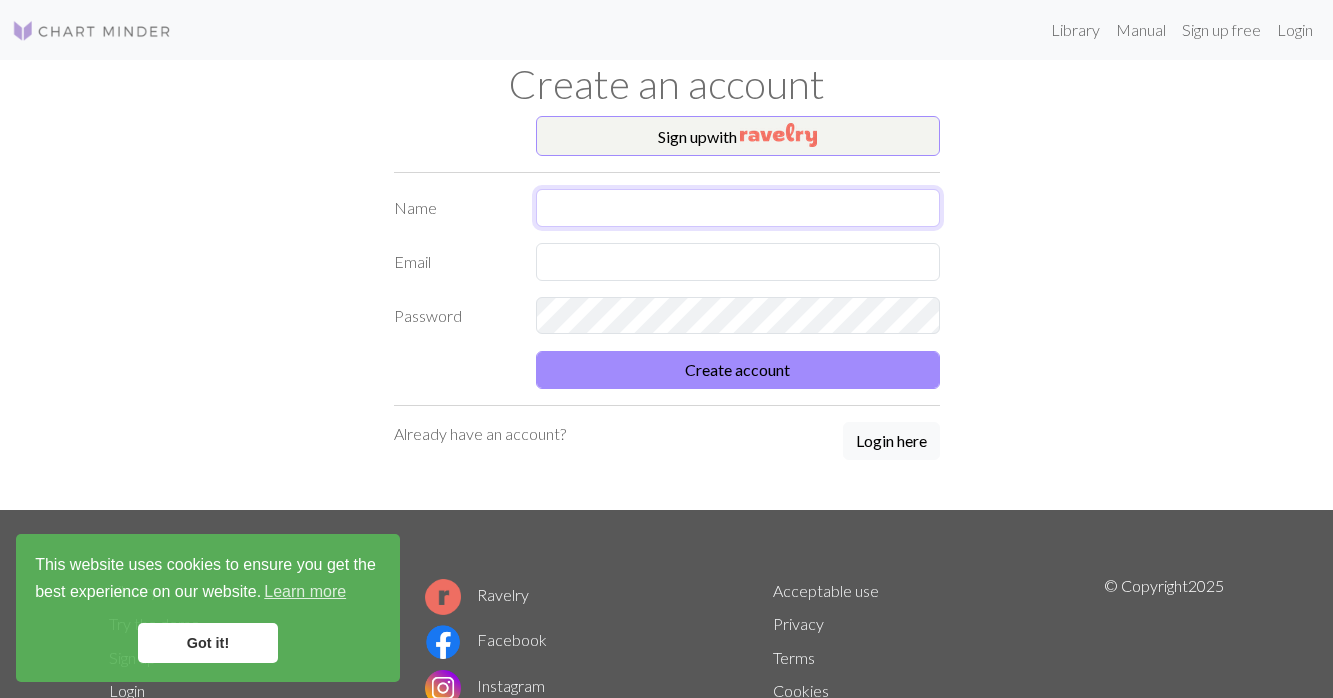 click at bounding box center (738, 208) 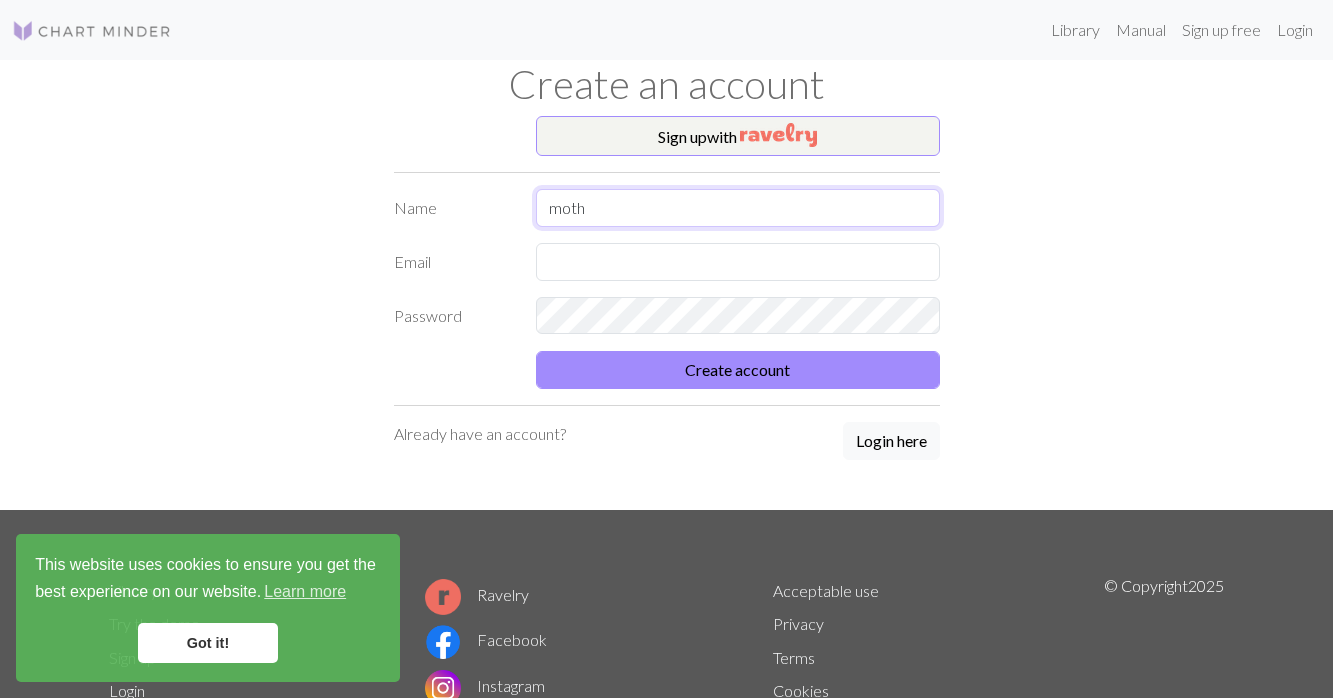 type on "moth" 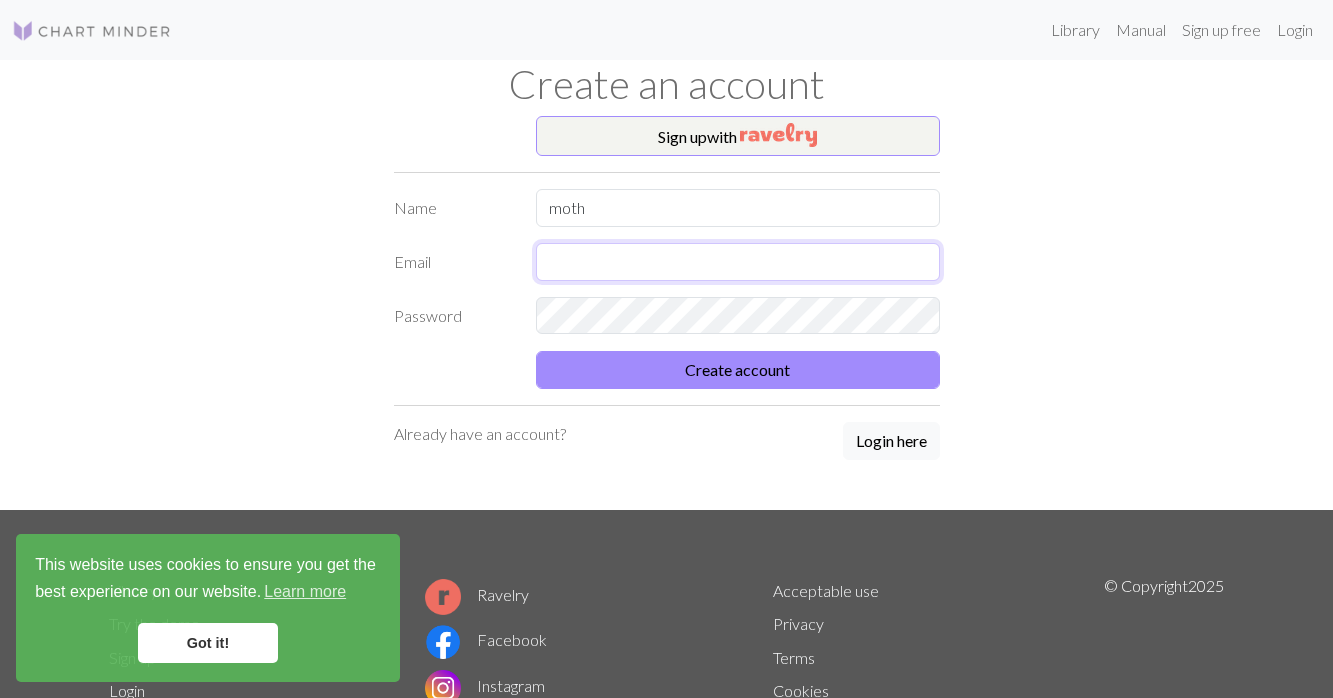 click at bounding box center [738, 262] 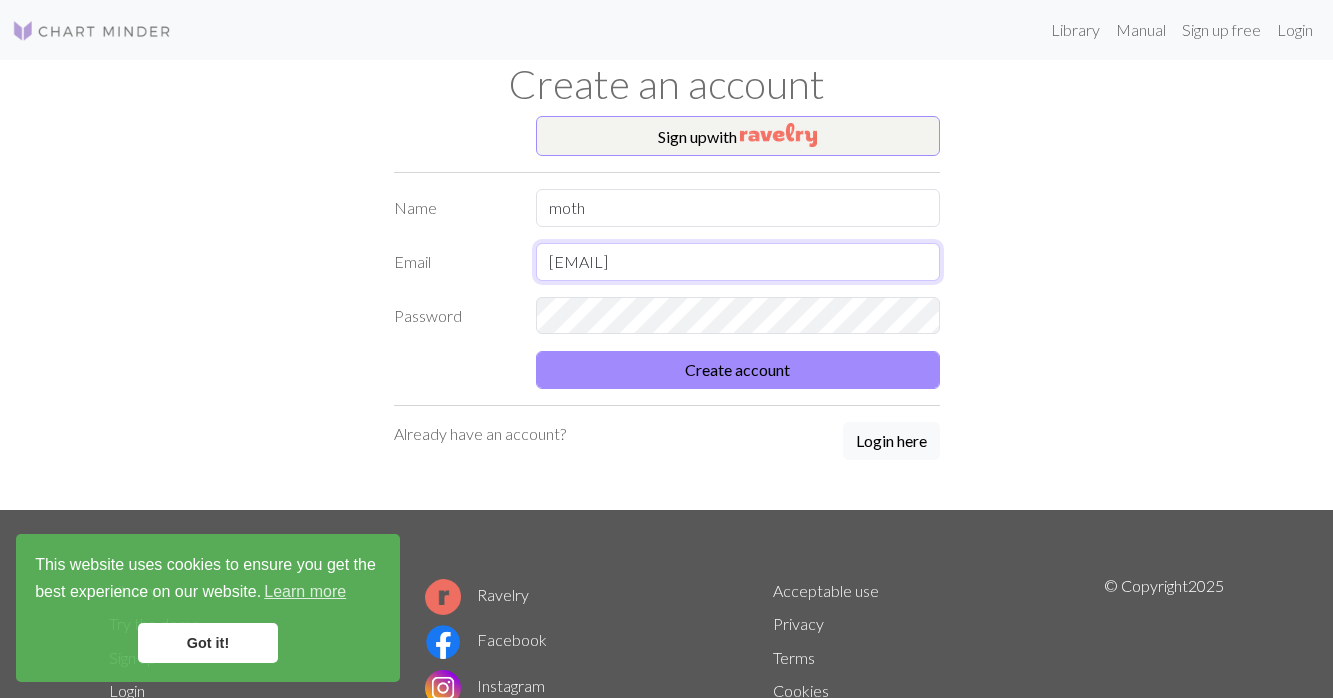 type on "mothman3735@gmail.com" 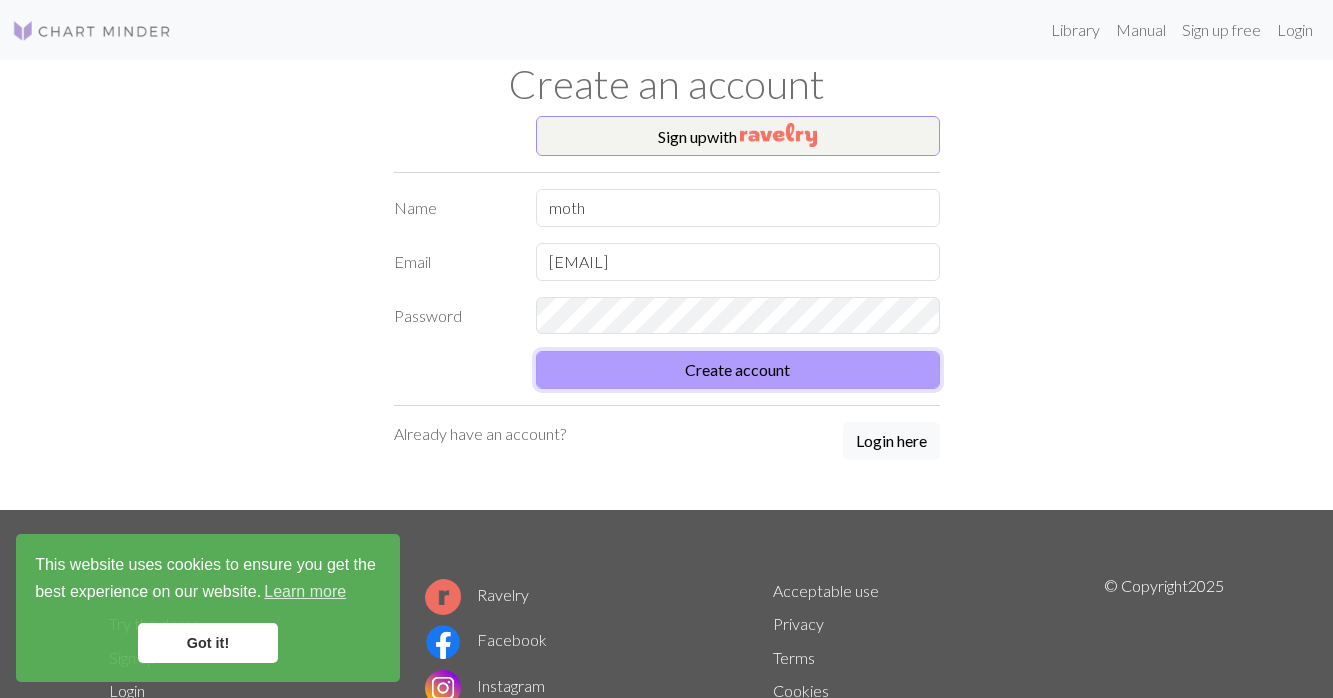 click on "Create account" at bounding box center [738, 370] 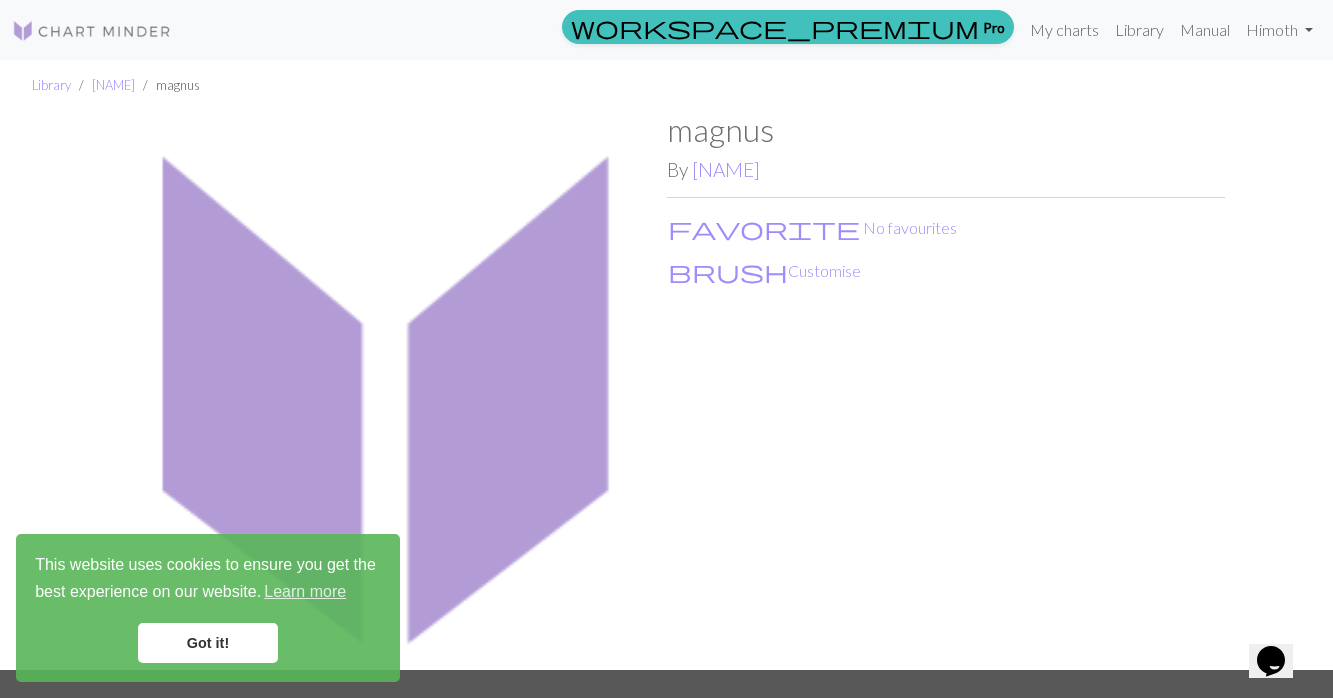 scroll, scrollTop: 0, scrollLeft: 0, axis: both 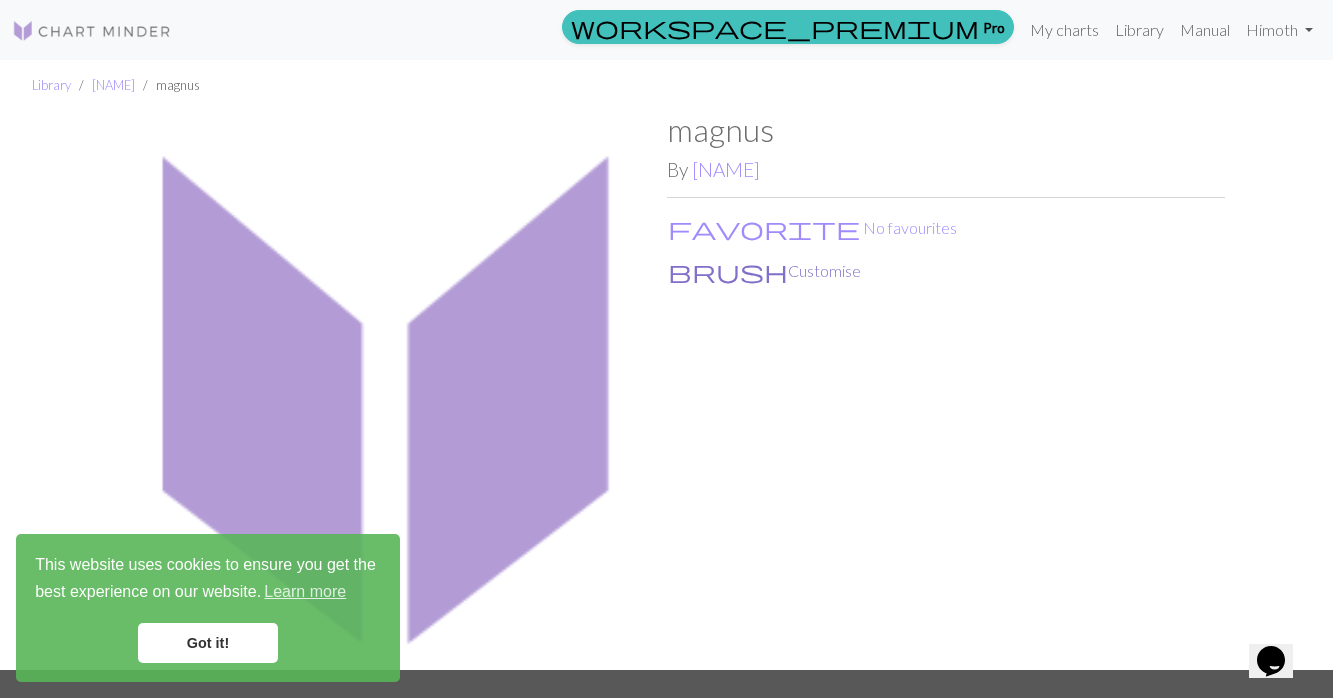 click on "brush Customise" at bounding box center (764, 271) 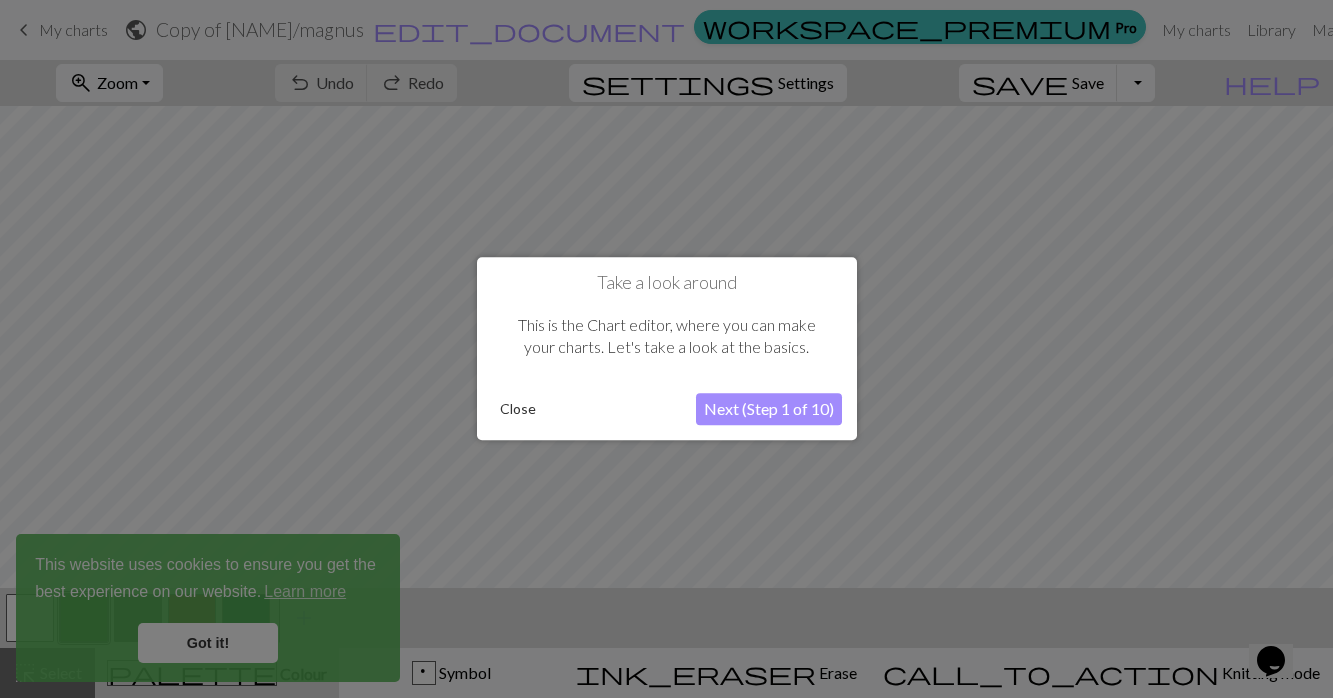 click on "Next (Step 1 of 10)" at bounding box center [769, 410] 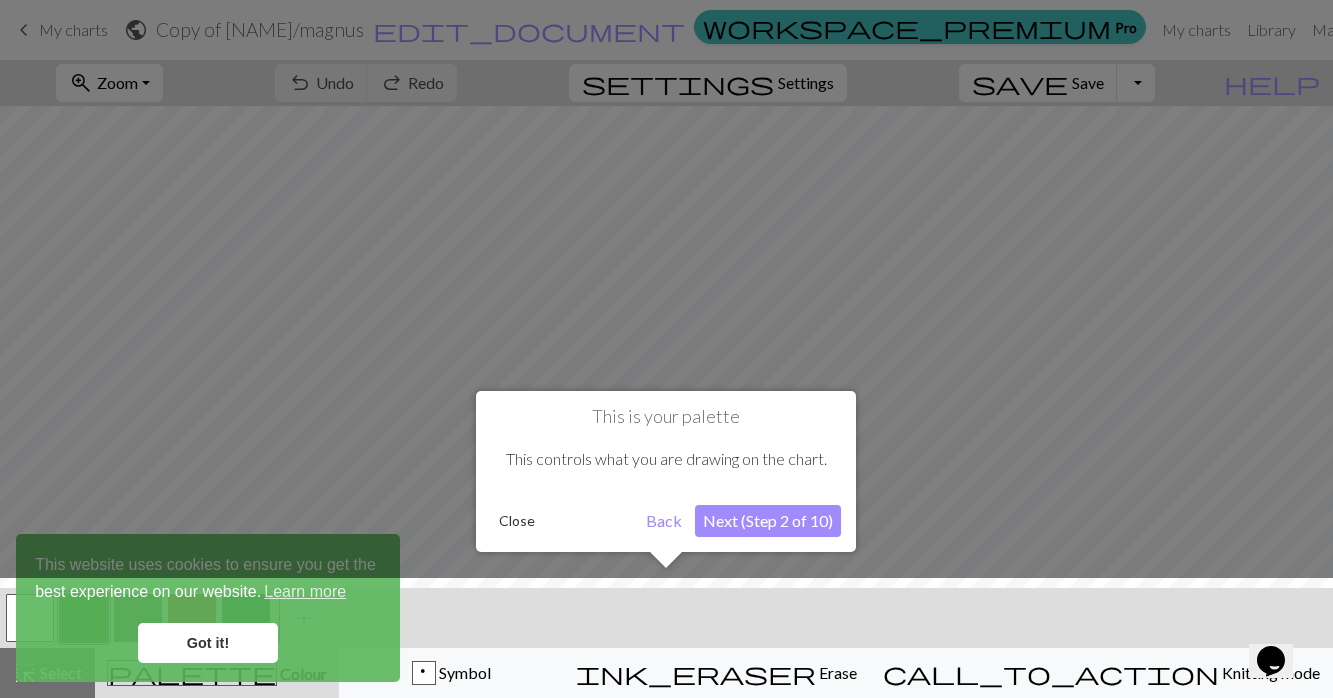 click on "Next (Step 2 of 10)" at bounding box center (768, 521) 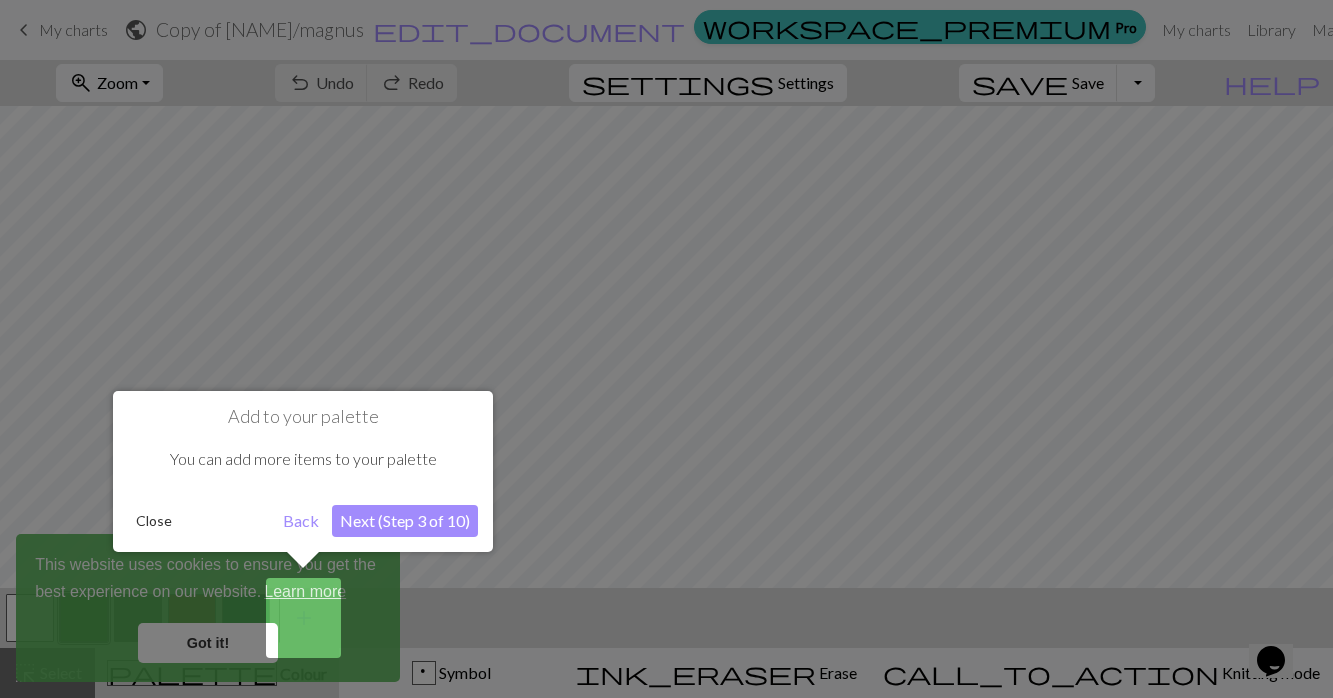 click on "Next (Step 3 of 10)" at bounding box center [405, 521] 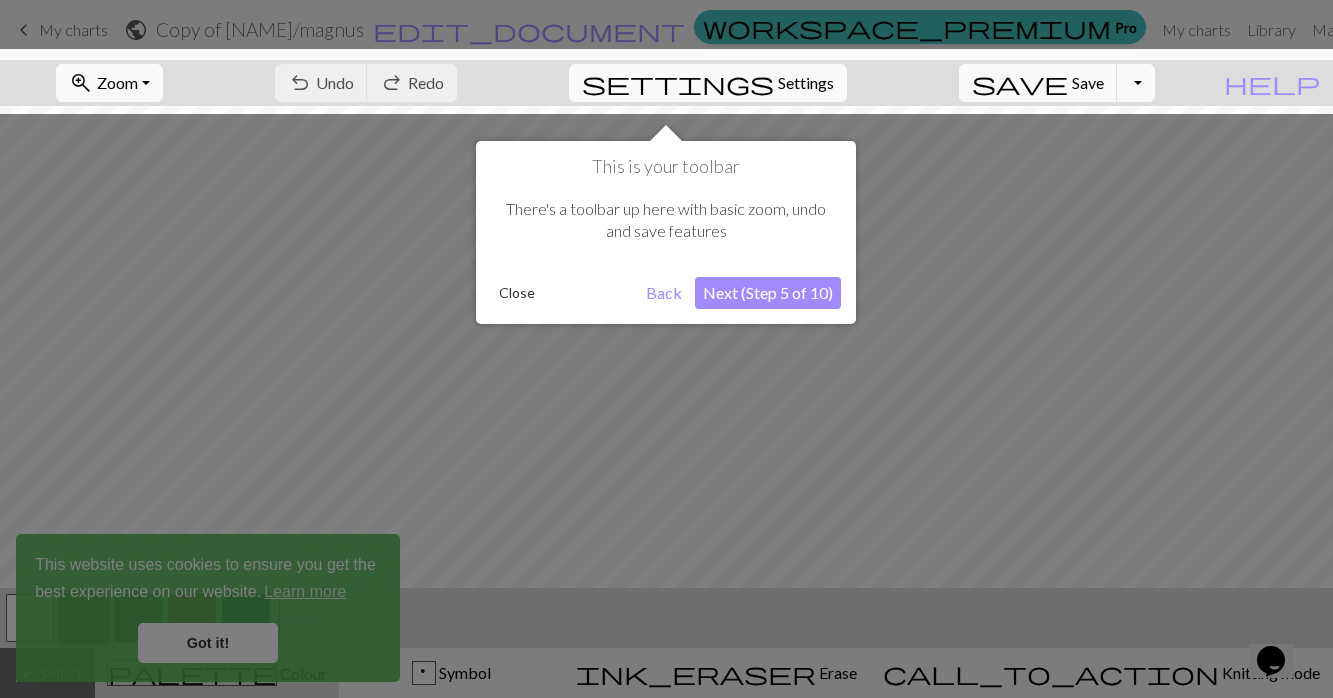 click on "Next (Step 5 of 10)" at bounding box center (768, 293) 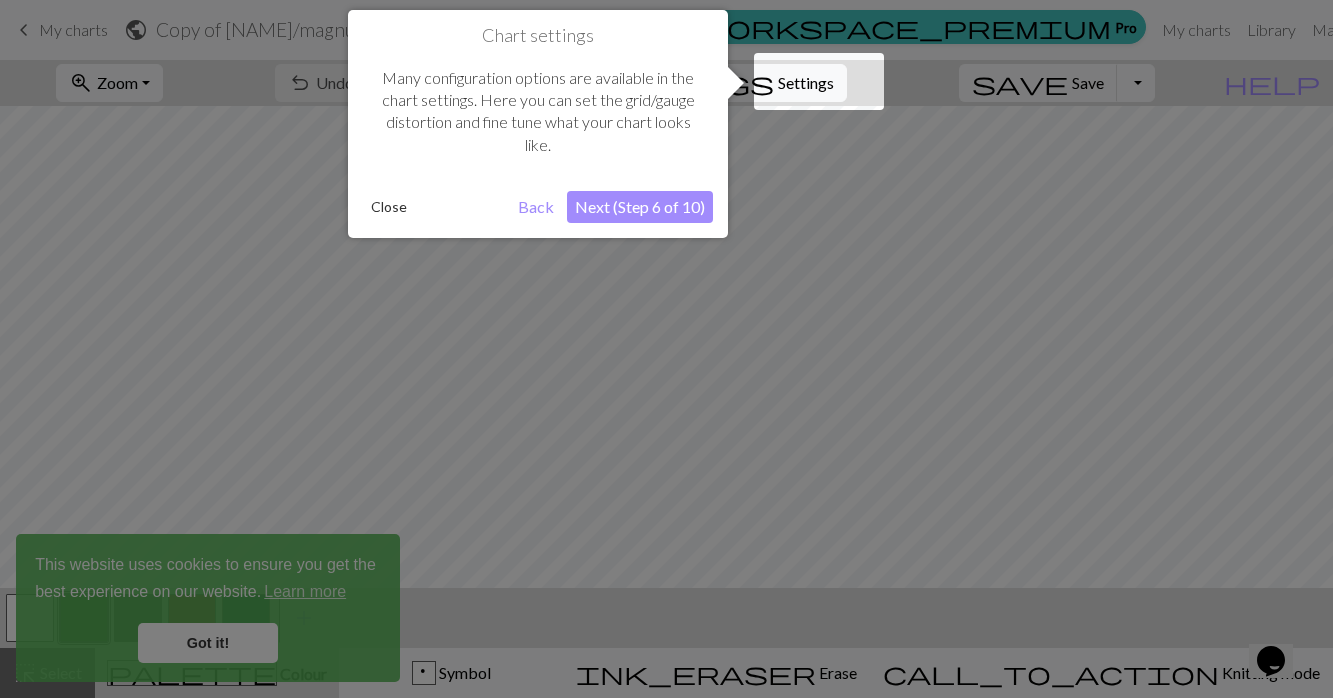 click on "Next (Step 6 of 10)" at bounding box center [640, 207] 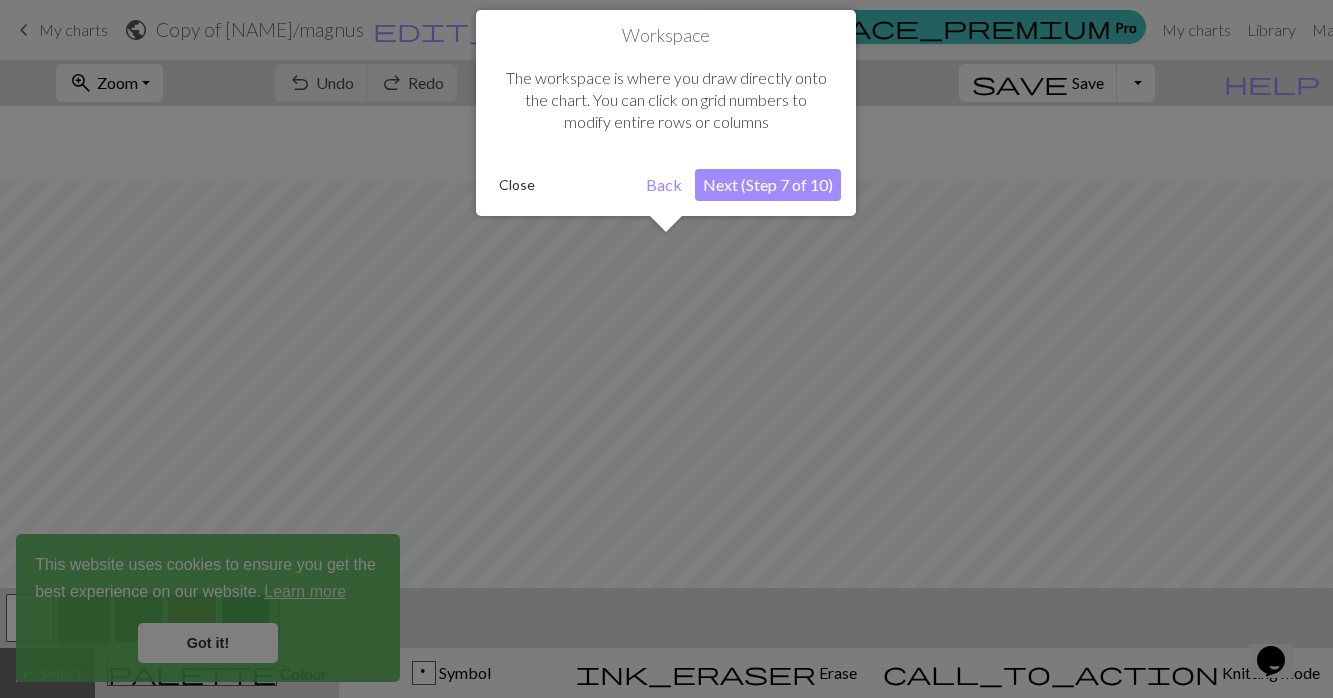 scroll, scrollTop: 74, scrollLeft: 0, axis: vertical 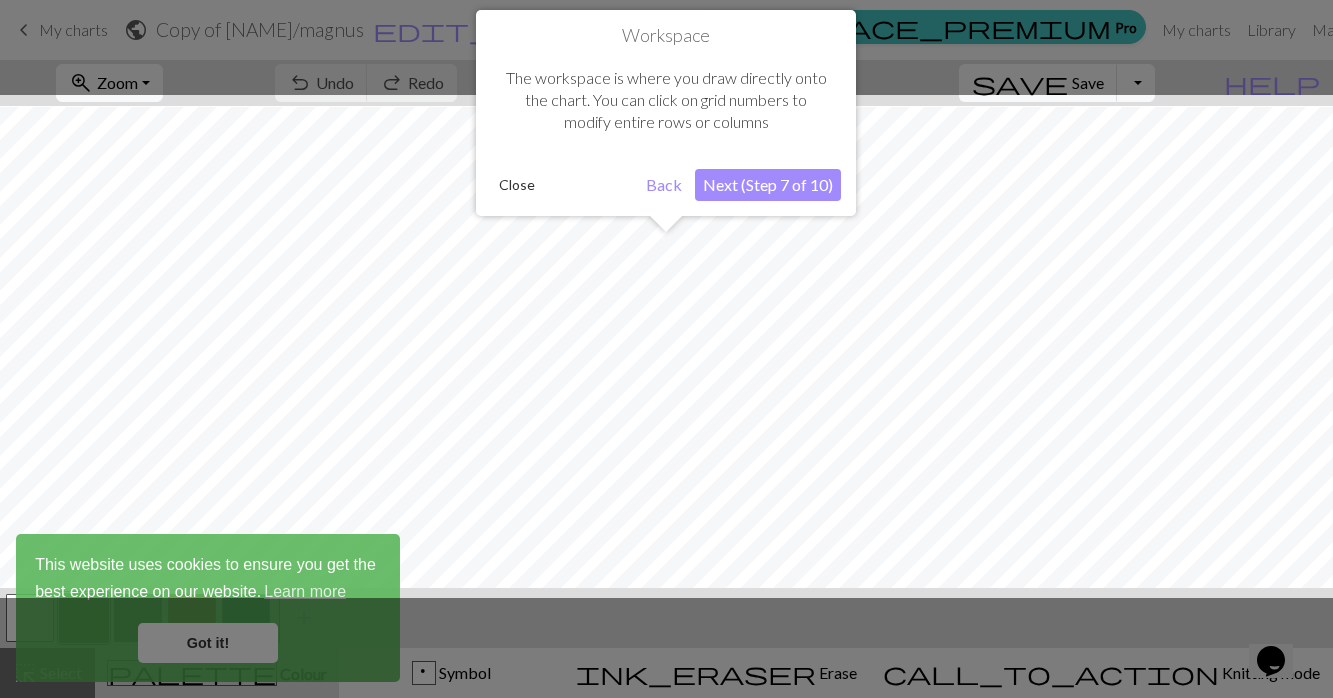 click on "Next (Step 7 of 10)" at bounding box center [768, 185] 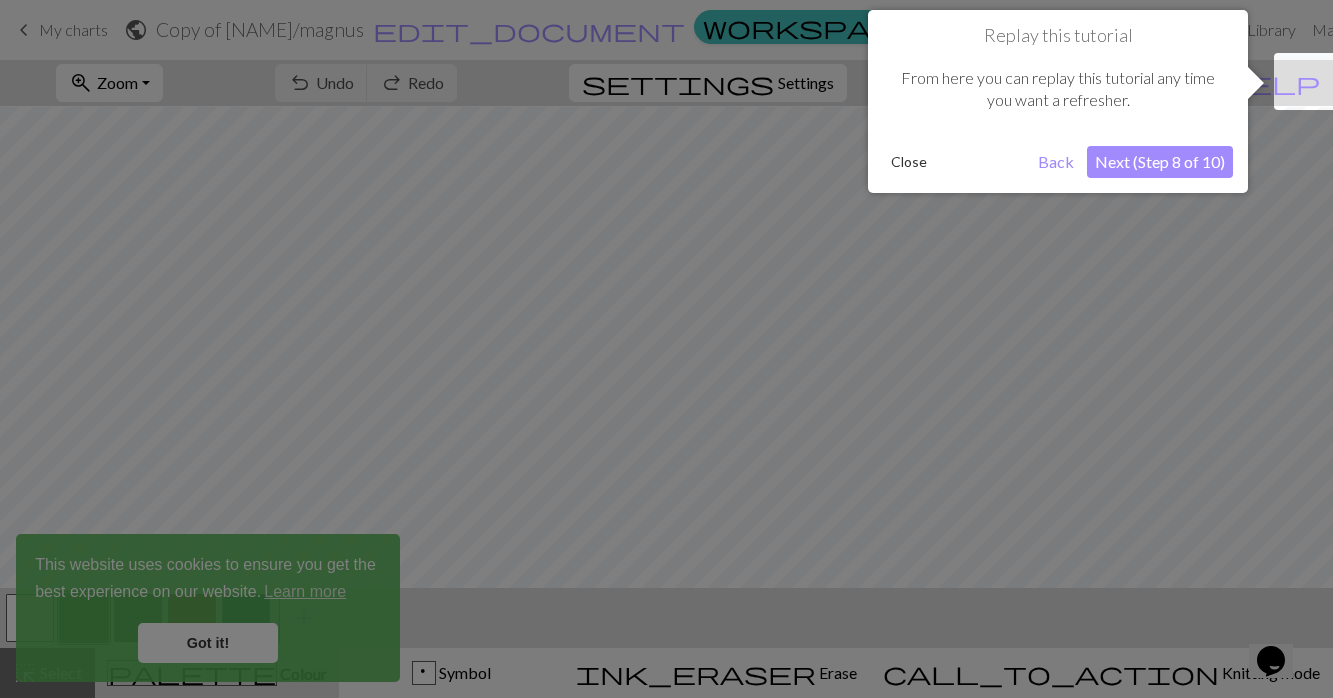 click on "Next (Step 8 of 10)" at bounding box center [1160, 162] 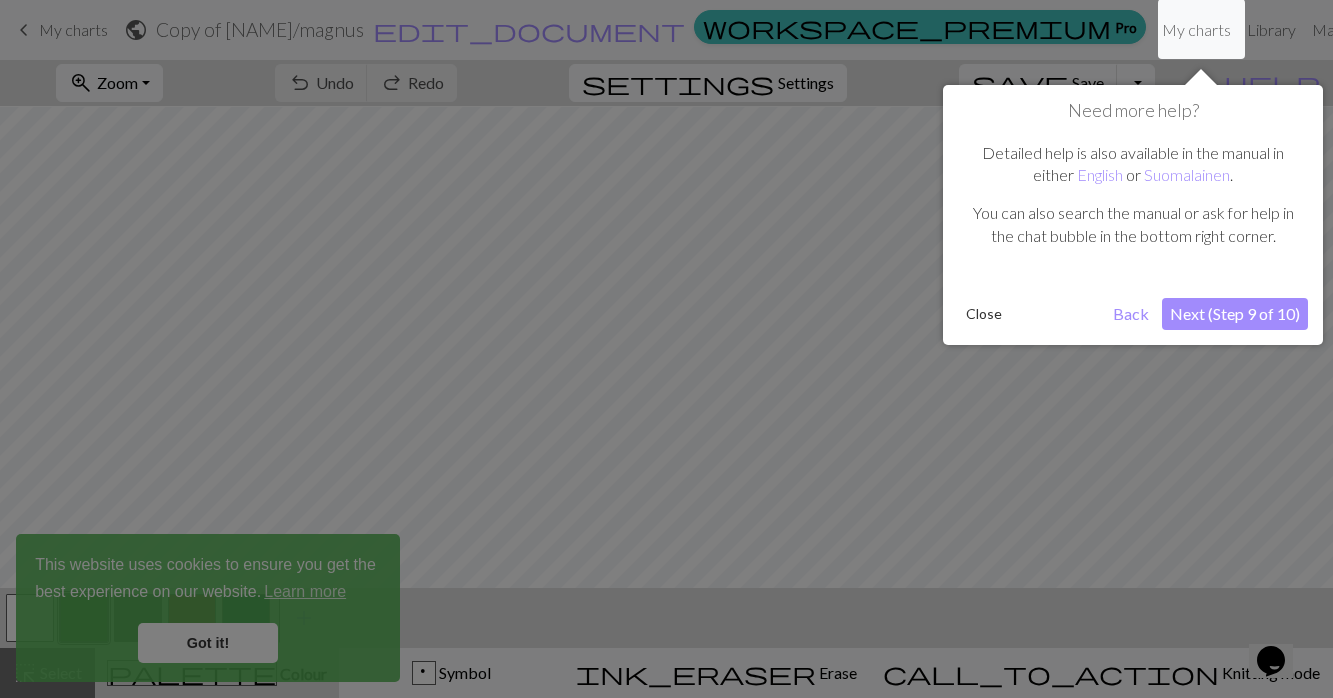 click on "Next (Step 9 of 10)" at bounding box center (1235, 314) 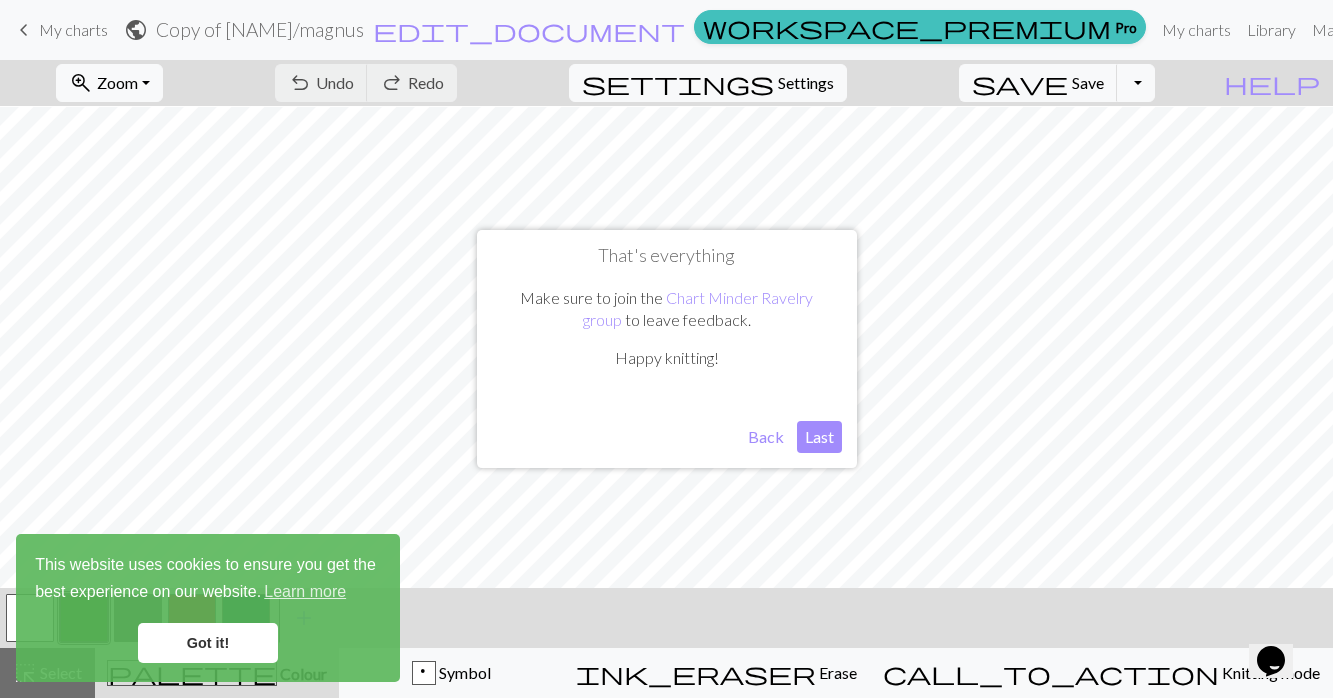 click on "Last" at bounding box center [819, 437] 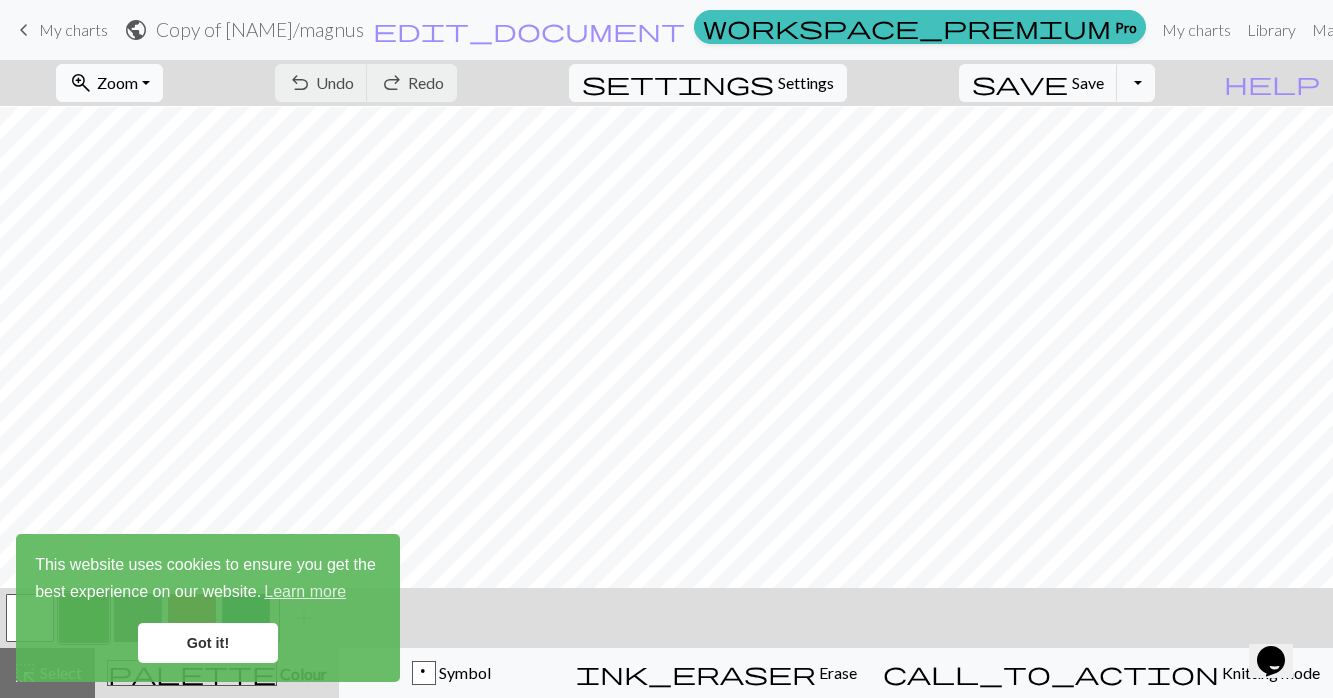 click on "zoom_in Zoom Zoom" at bounding box center (109, 83) 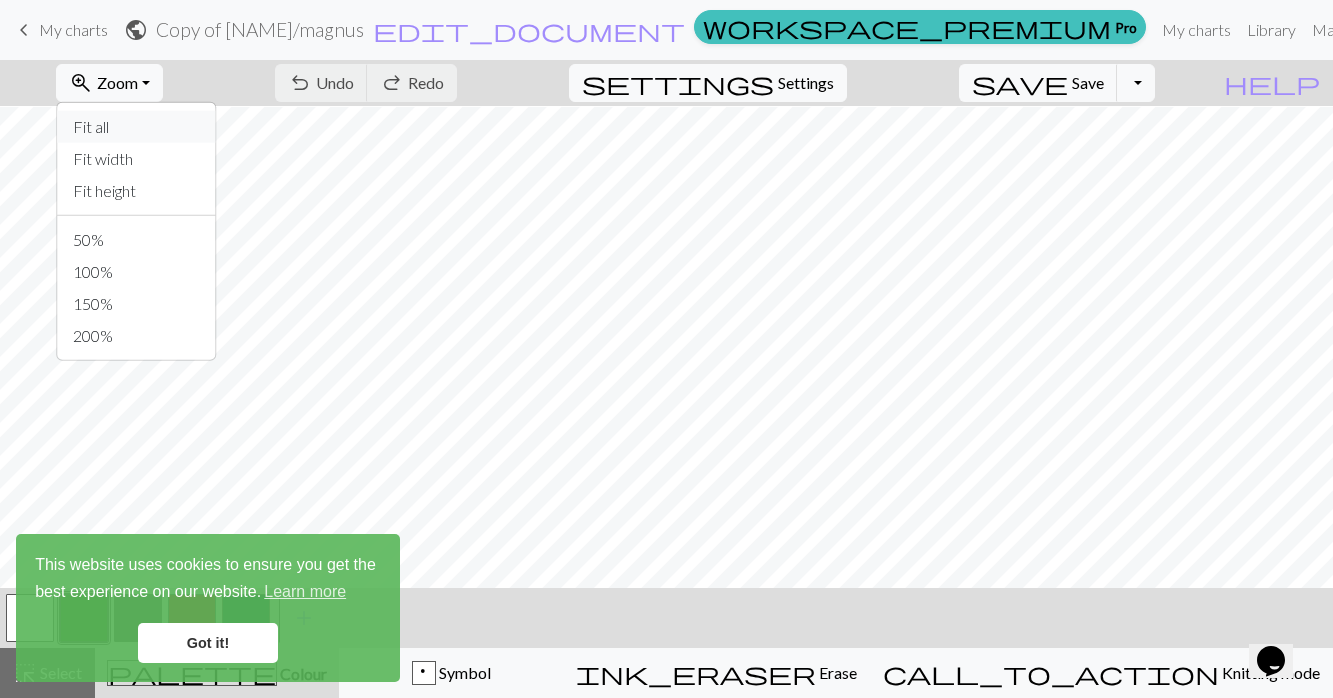 click on "Fit all" at bounding box center [136, 127] 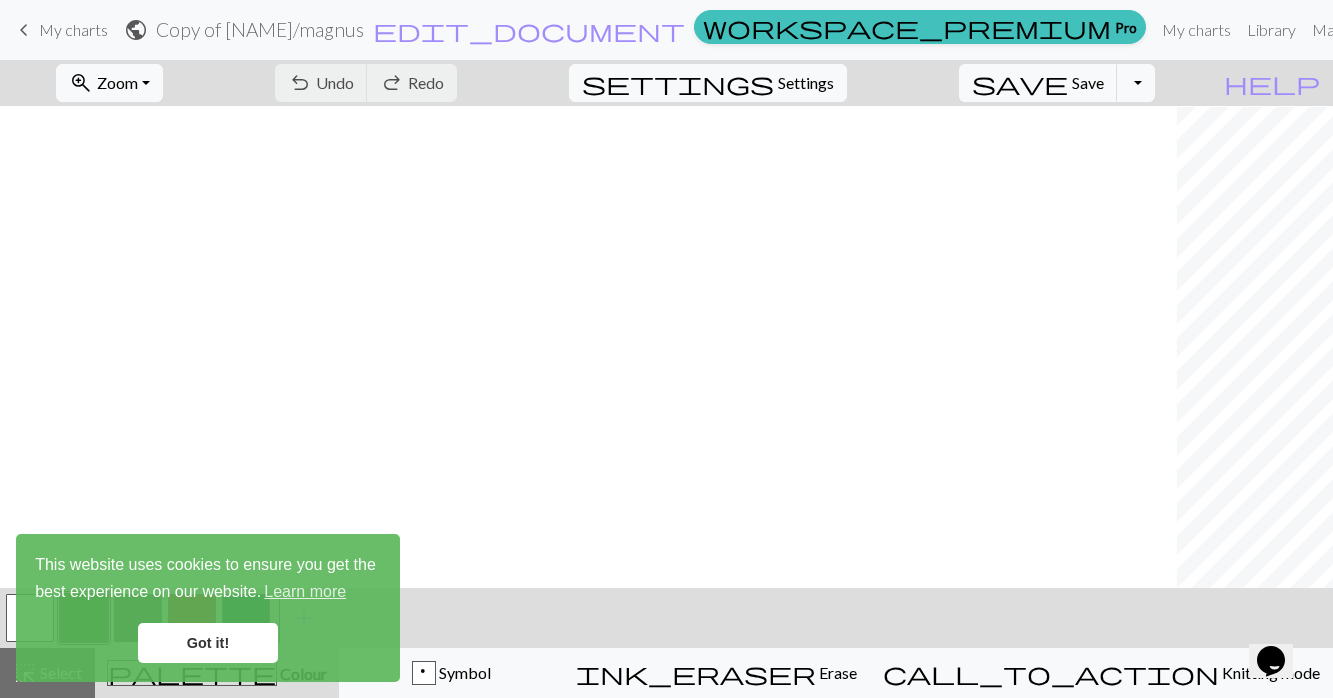 scroll, scrollTop: 0, scrollLeft: 0, axis: both 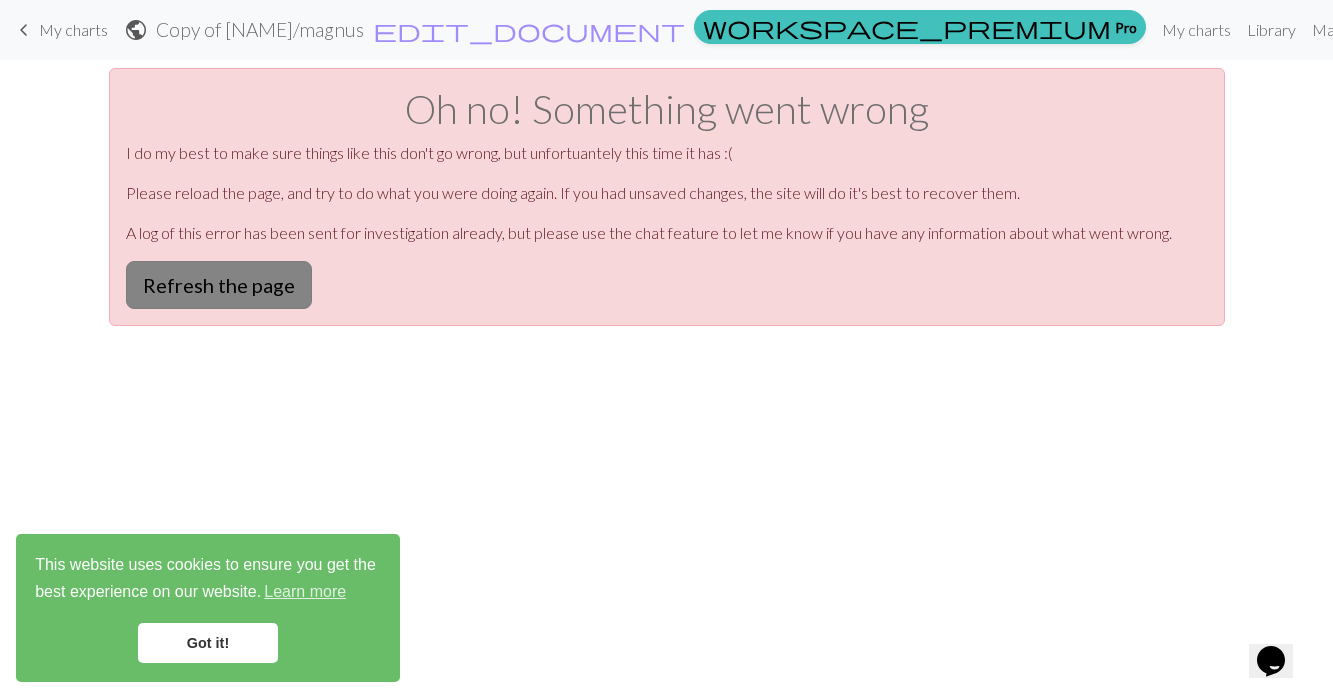 click on "Refresh the page" at bounding box center (219, 285) 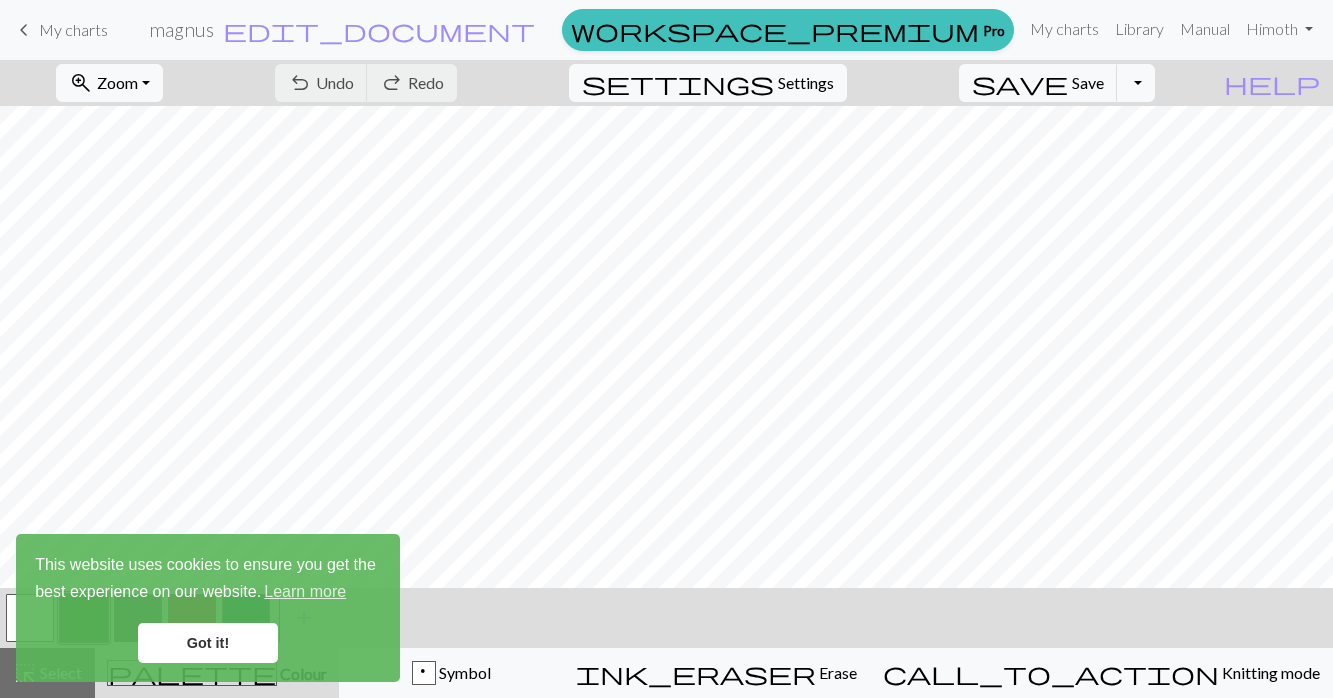 scroll, scrollTop: 0, scrollLeft: 0, axis: both 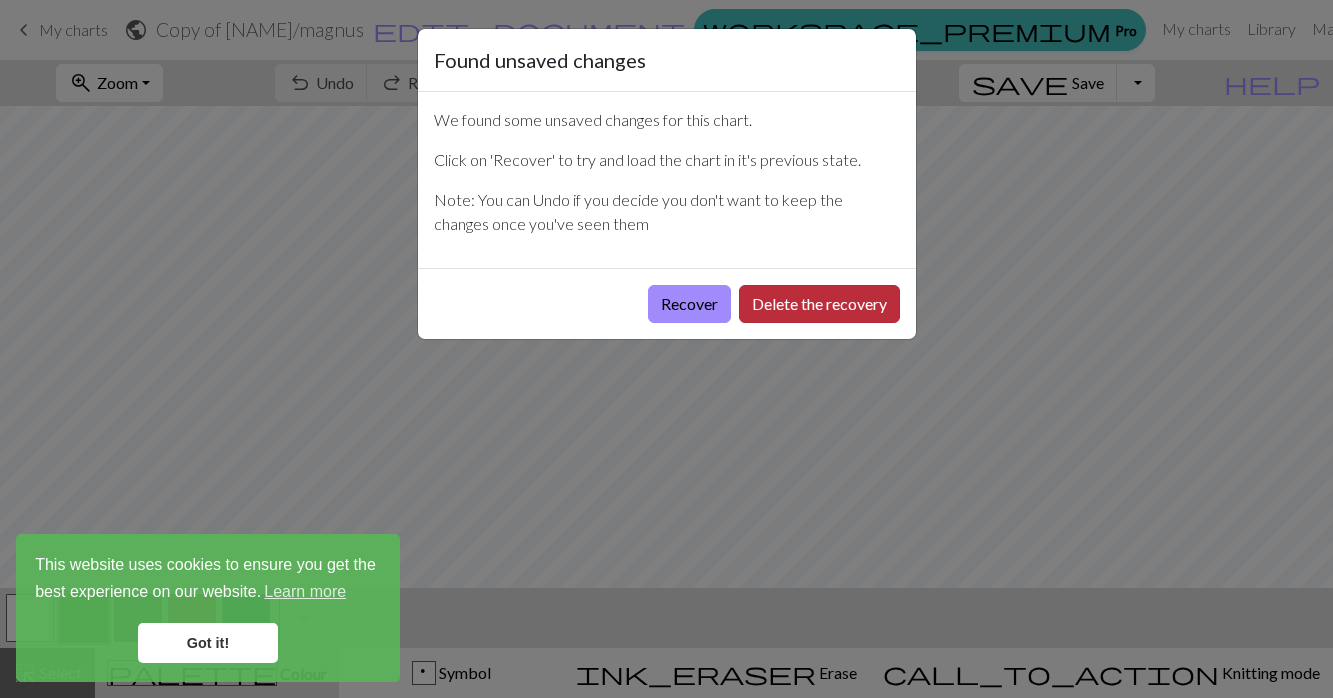 click on "Delete the recovery" at bounding box center (819, 304) 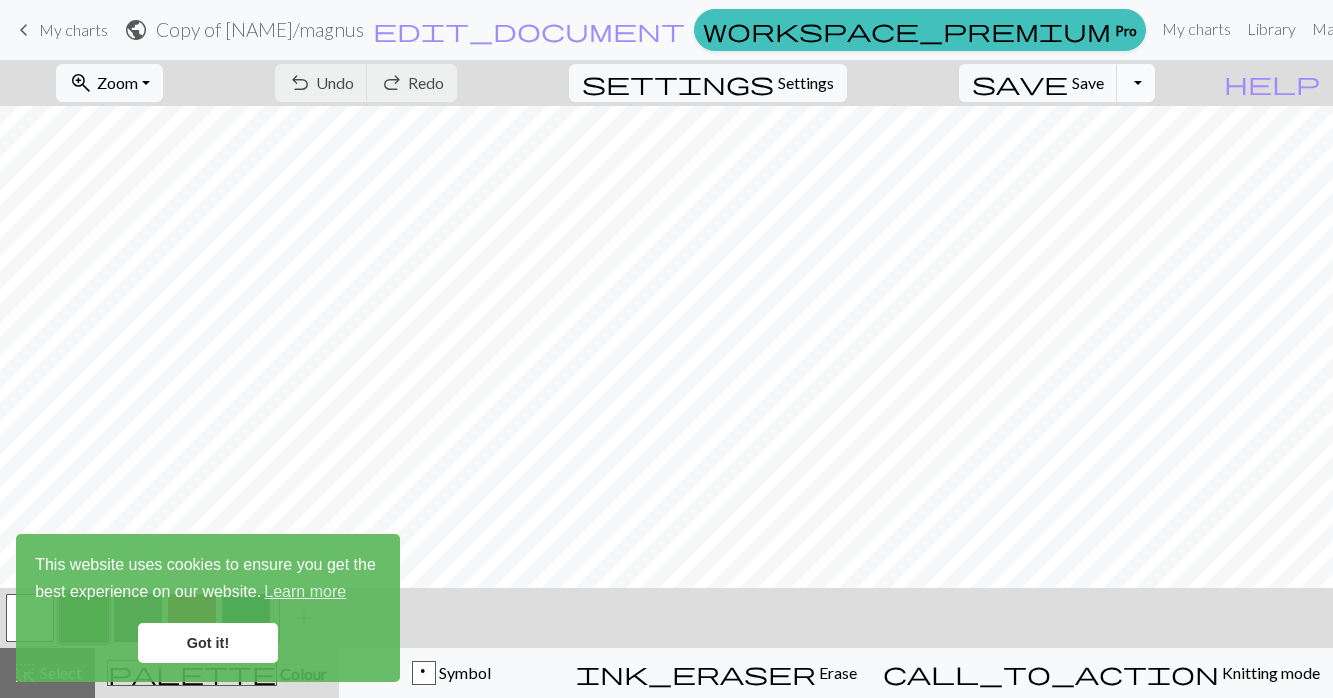 click on "Toggle Dropdown" at bounding box center [1136, 83] 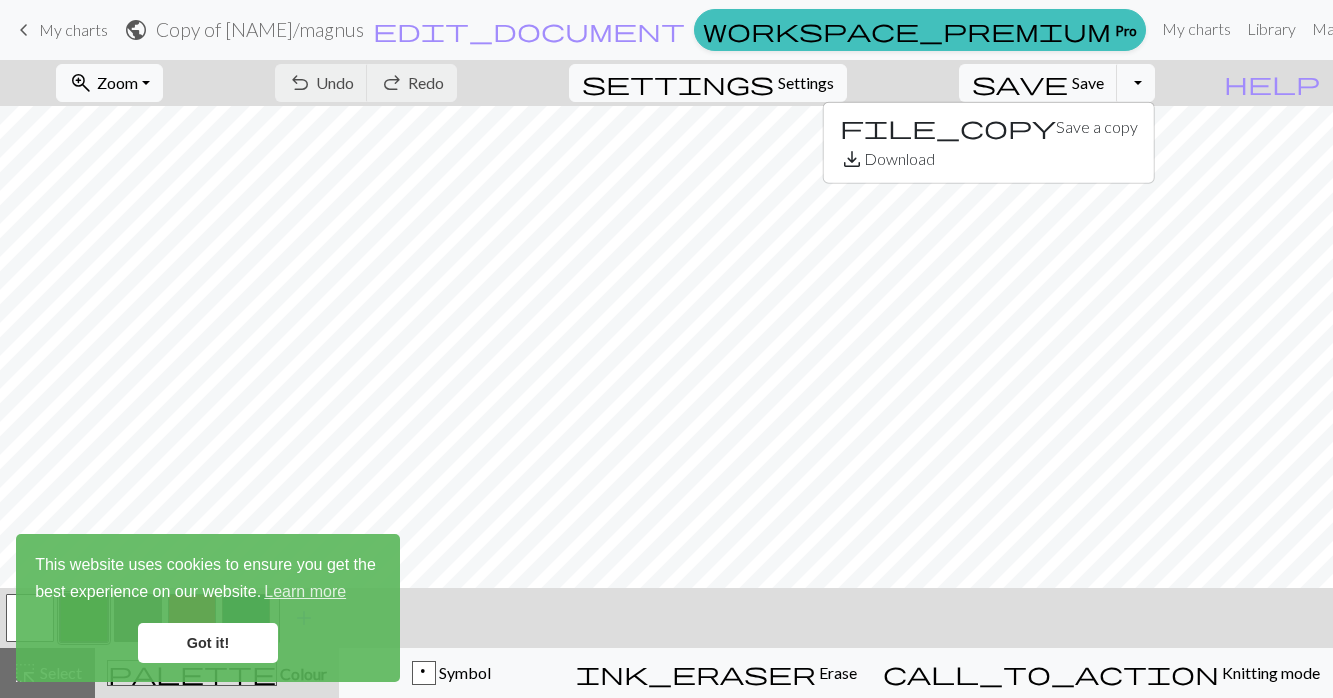 click on "zoom_in Zoom Zoom Fit all Fit width Fit height 50% 100% 150% 200% undo Undo Undo redo Redo Redo settings  Settings save Save Save Toggle Dropdown file_copy  Save a copy save_alt  Download" at bounding box center (605, 83) 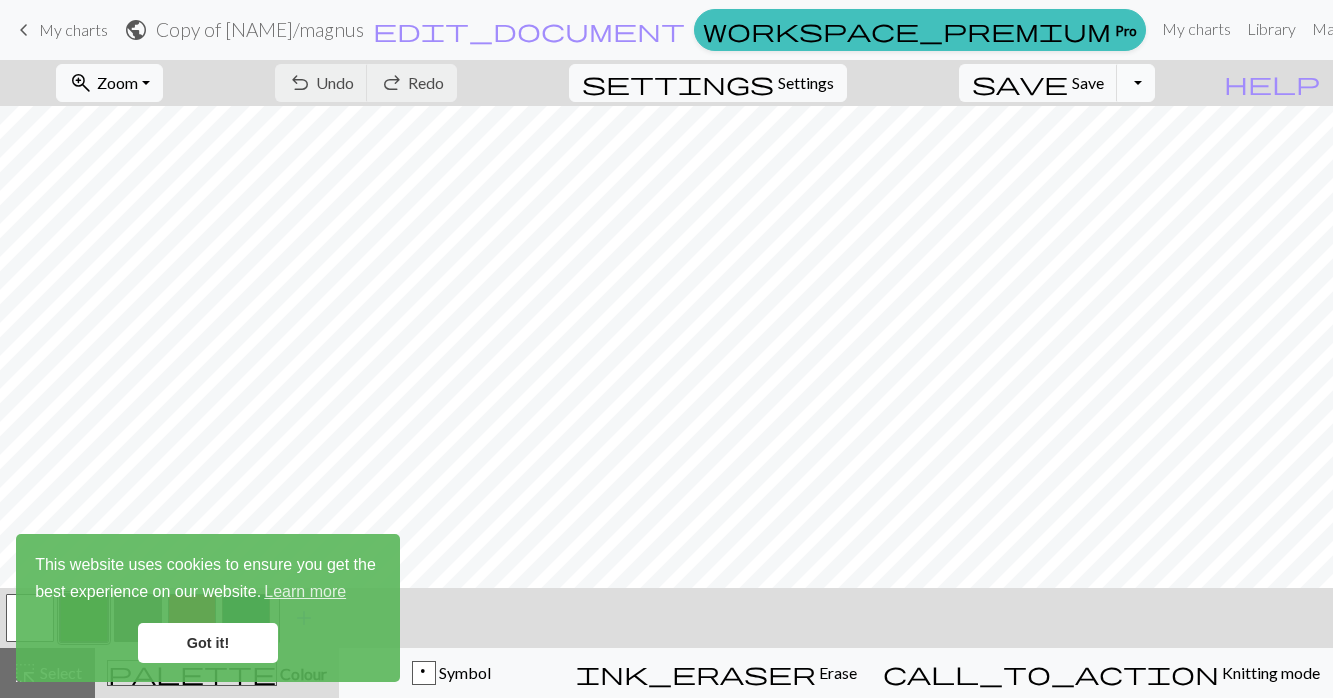 click on "Toggle Dropdown" at bounding box center [1136, 83] 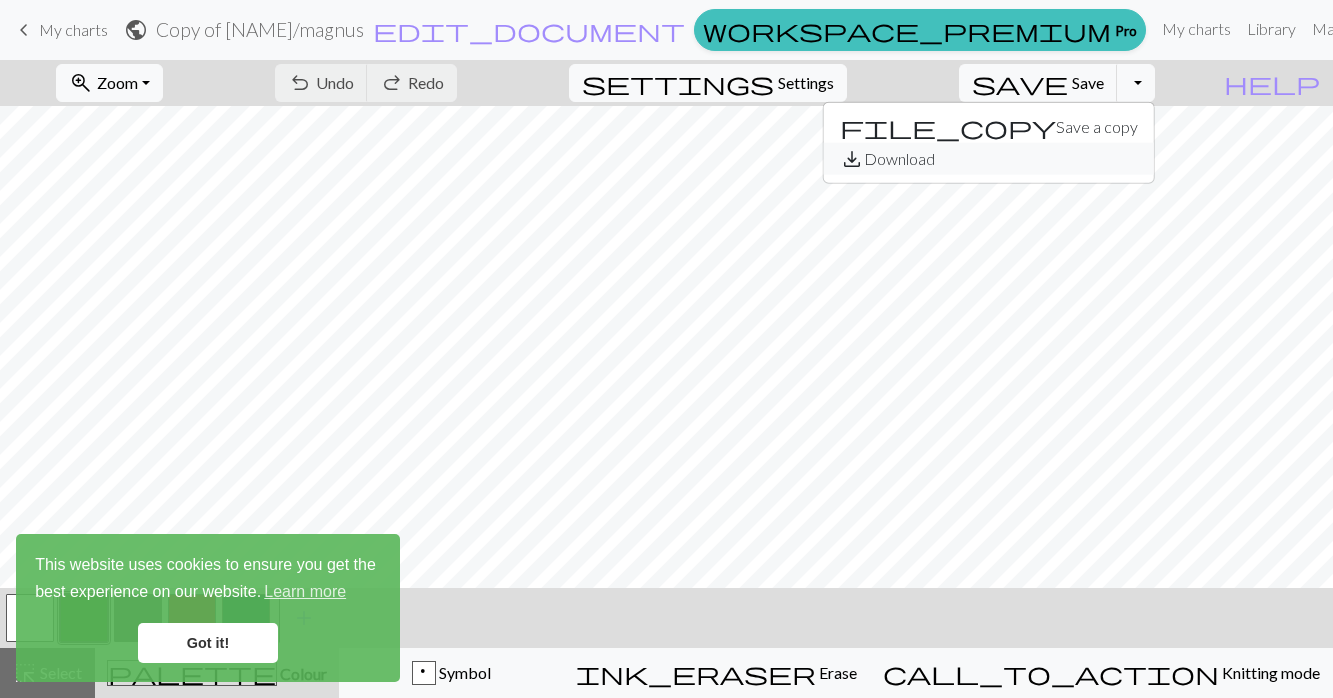 click on "save_alt  Download" at bounding box center [989, 159] 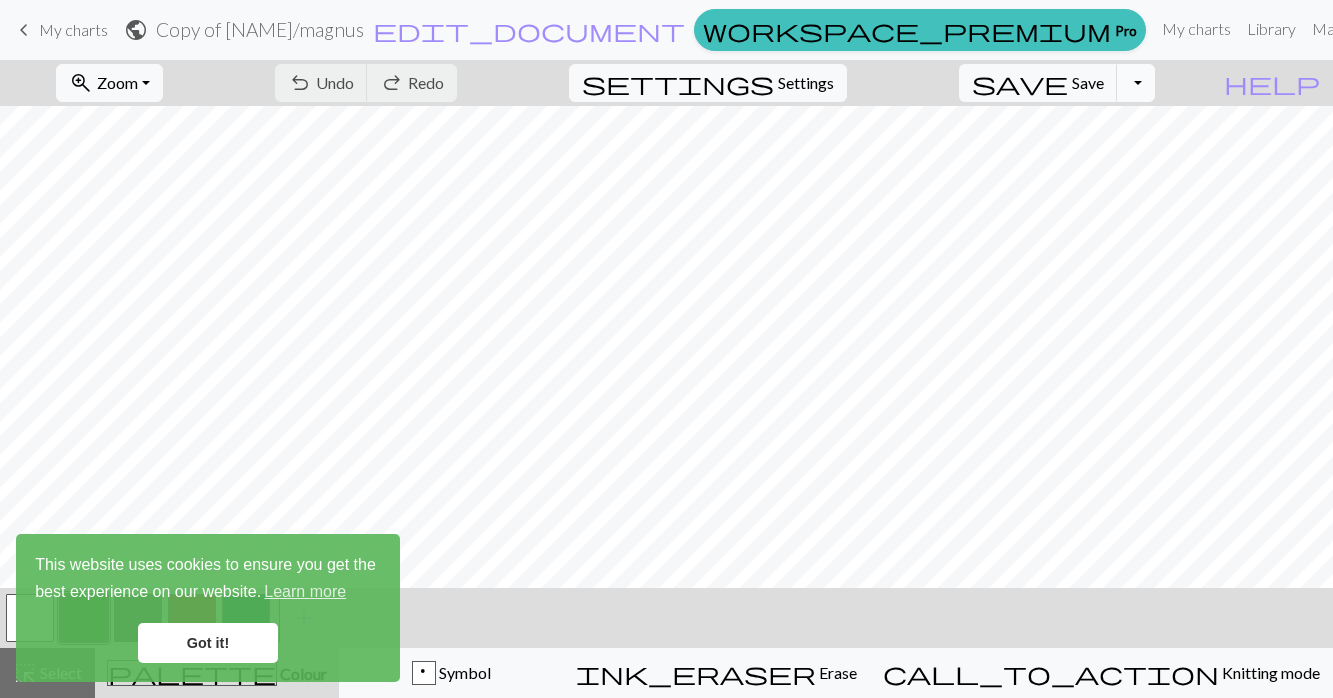 click on "Toggle Dropdown" at bounding box center [1136, 83] 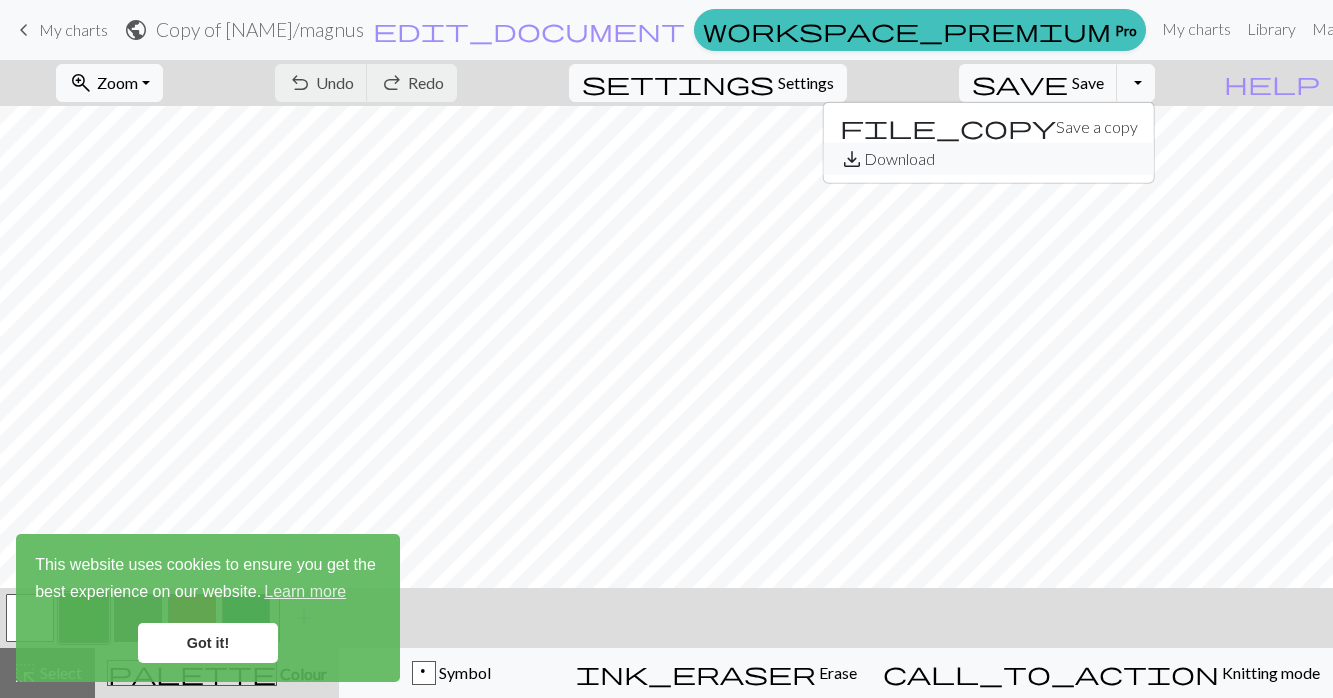 click on "save_alt  Download" at bounding box center (989, 159) 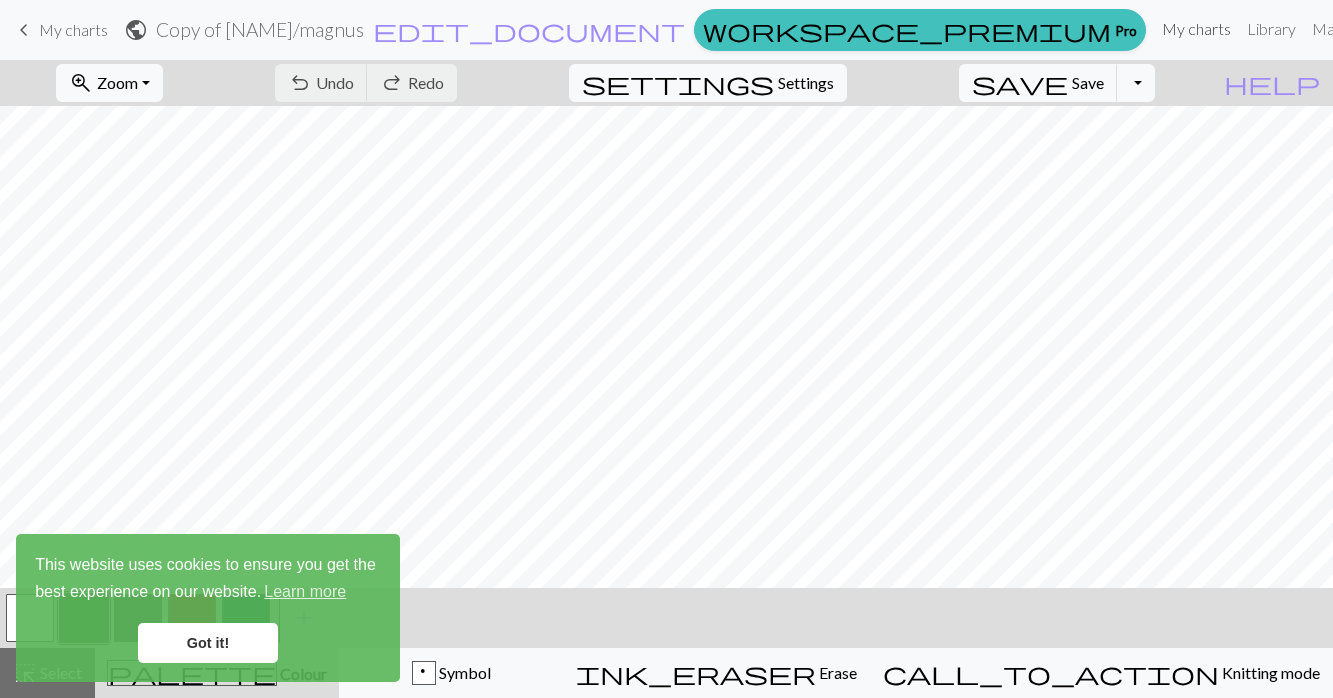 click on "My charts" at bounding box center (1196, 29) 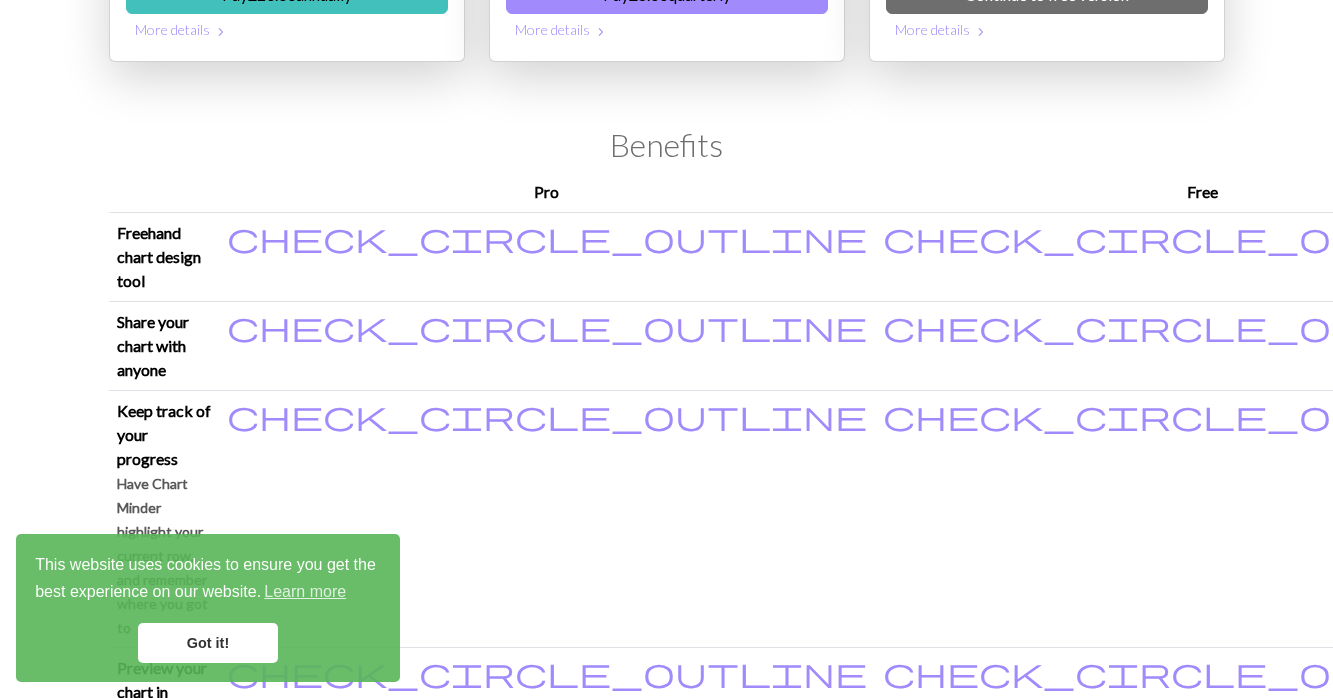 scroll, scrollTop: 0, scrollLeft: 0, axis: both 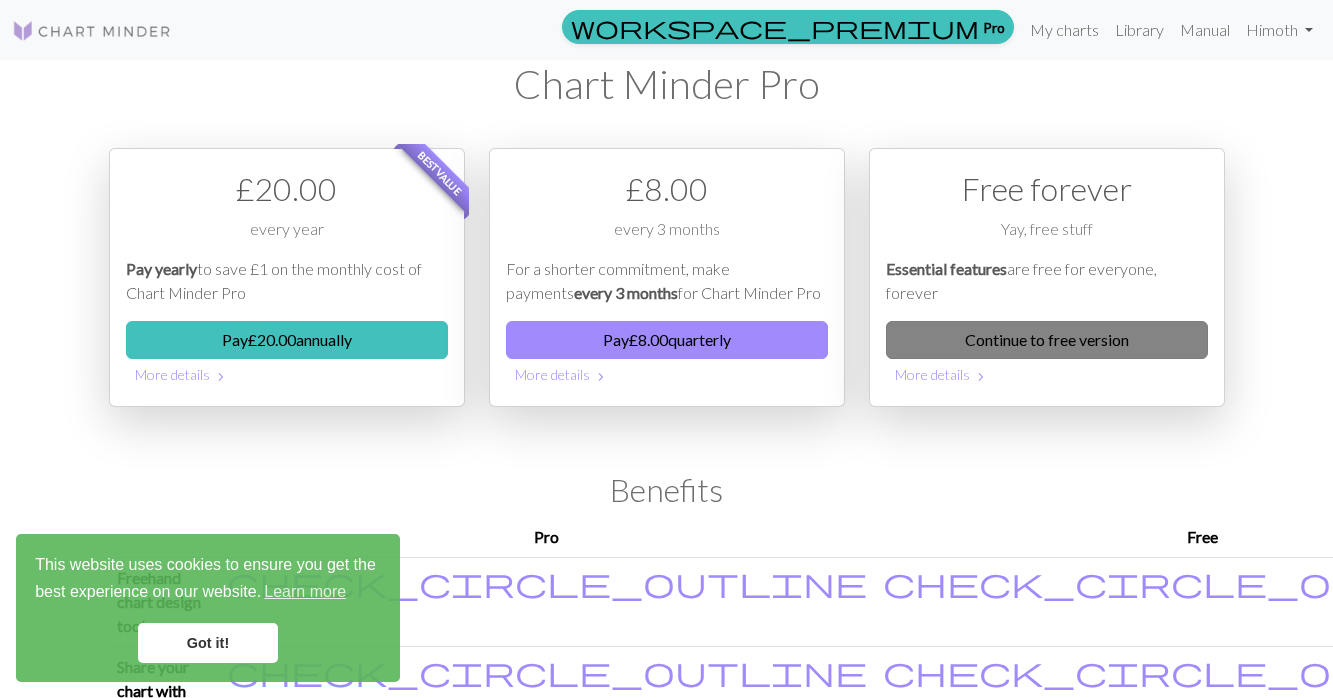 click on "Continue to free version" at bounding box center [1047, 340] 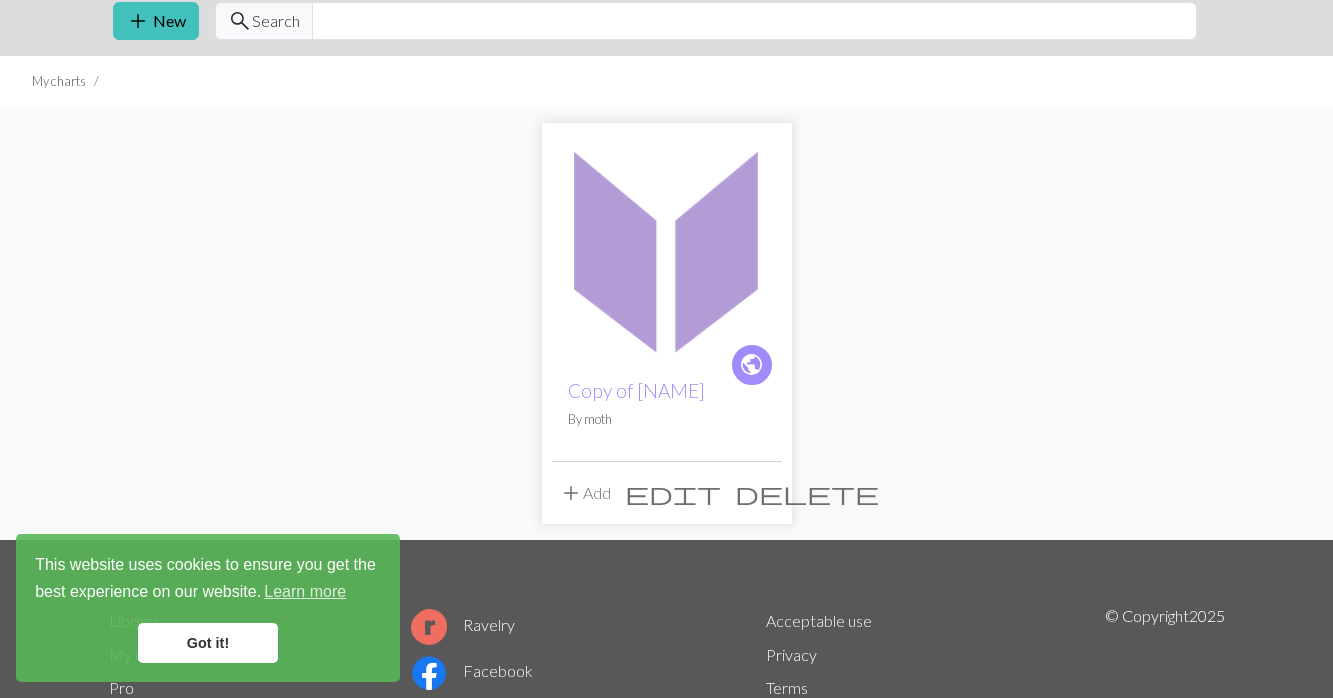 scroll, scrollTop: 0, scrollLeft: 0, axis: both 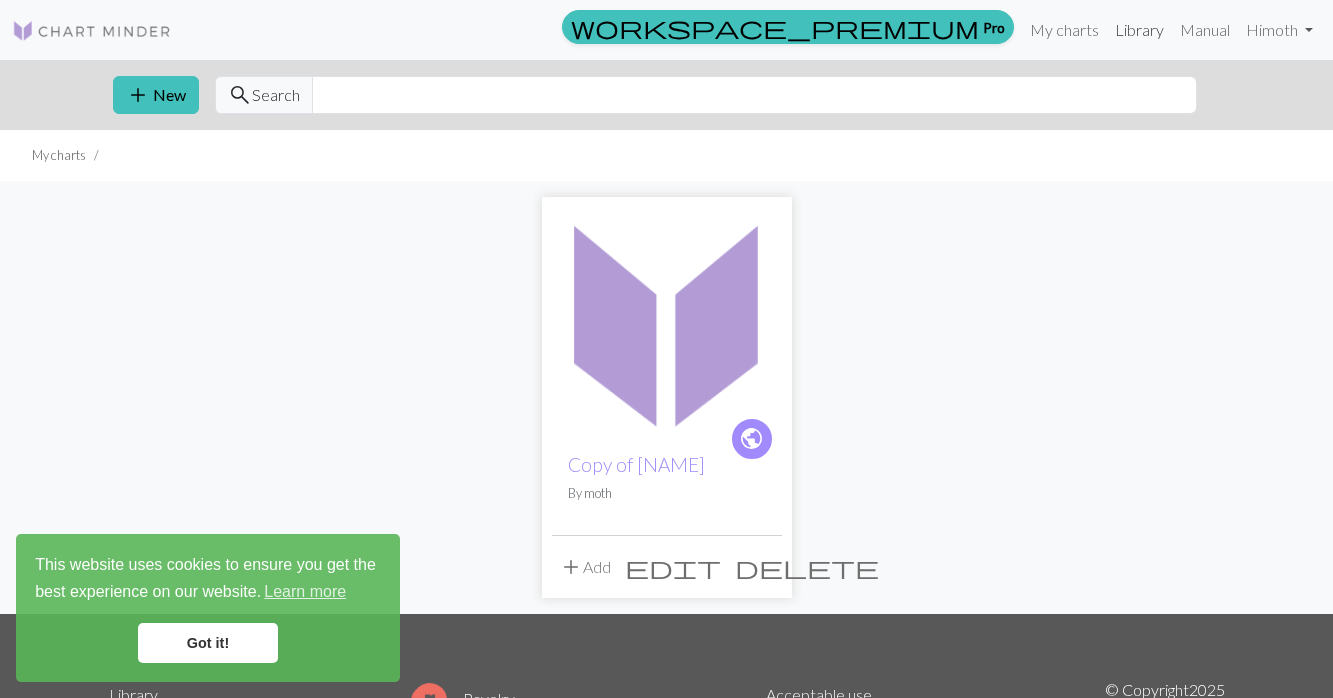 click on "Library" at bounding box center (1139, 30) 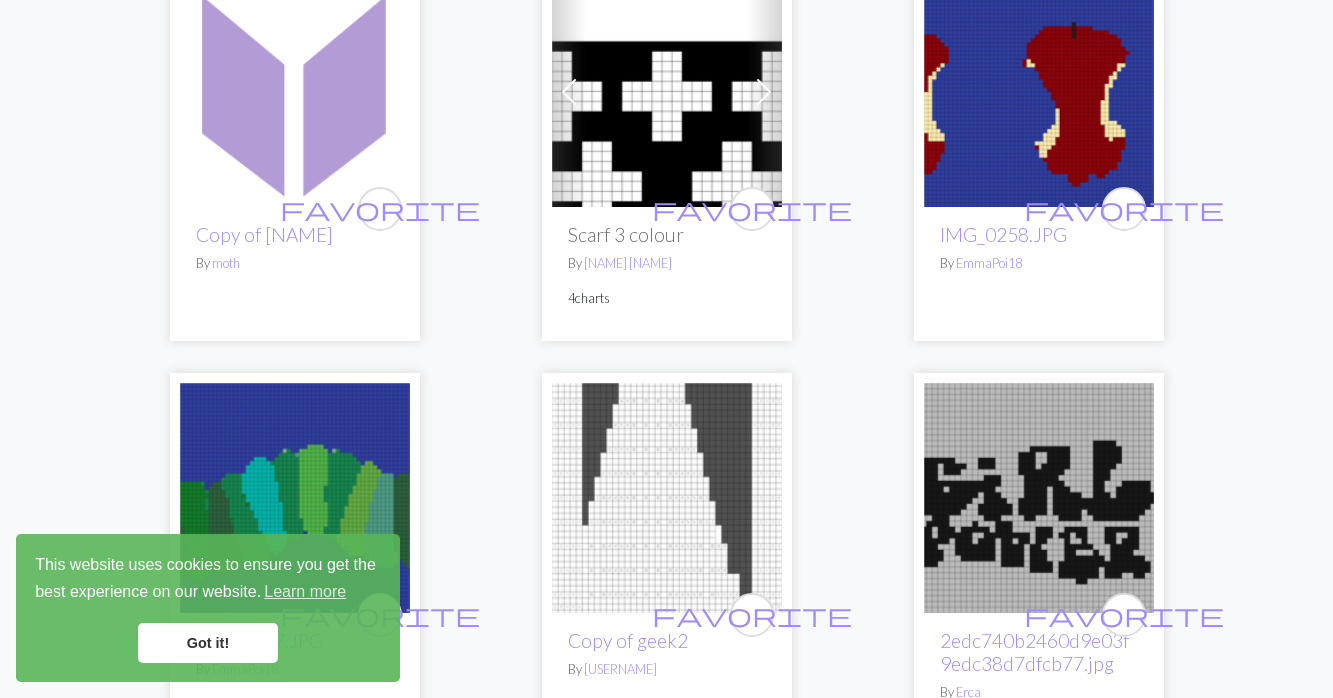 scroll, scrollTop: 295, scrollLeft: 0, axis: vertical 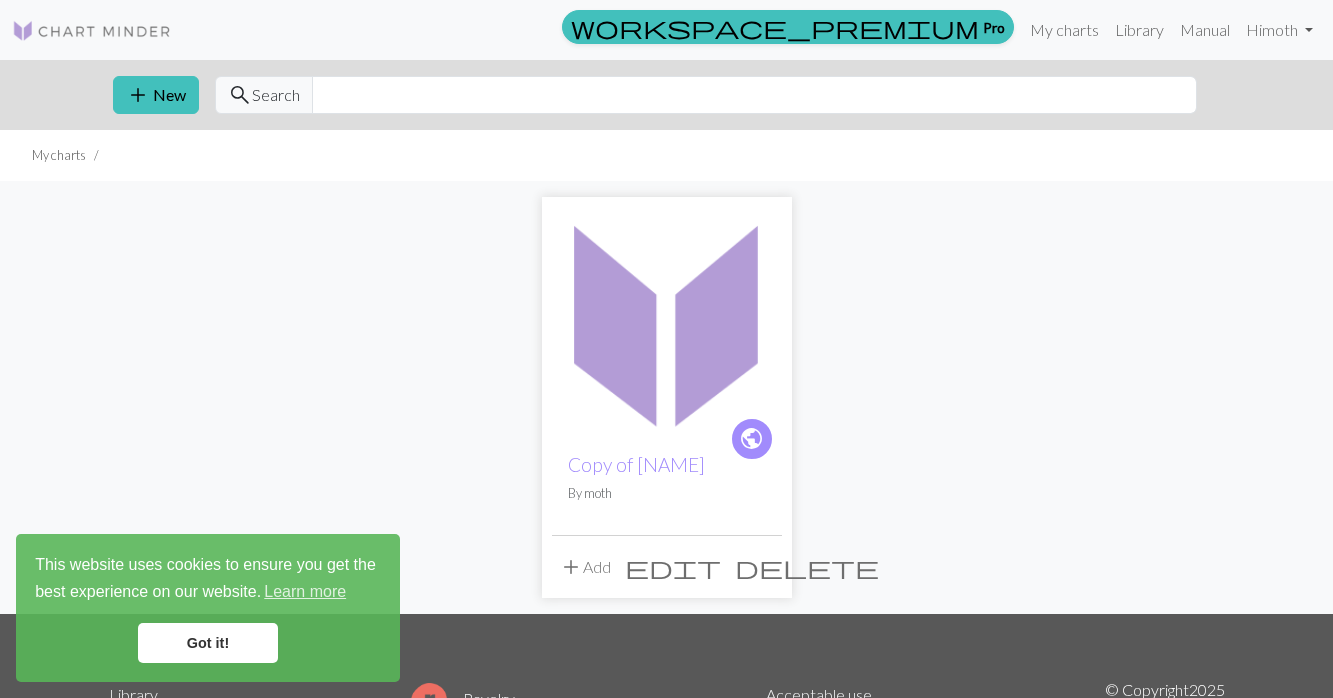 click on "public" at bounding box center [752, 439] 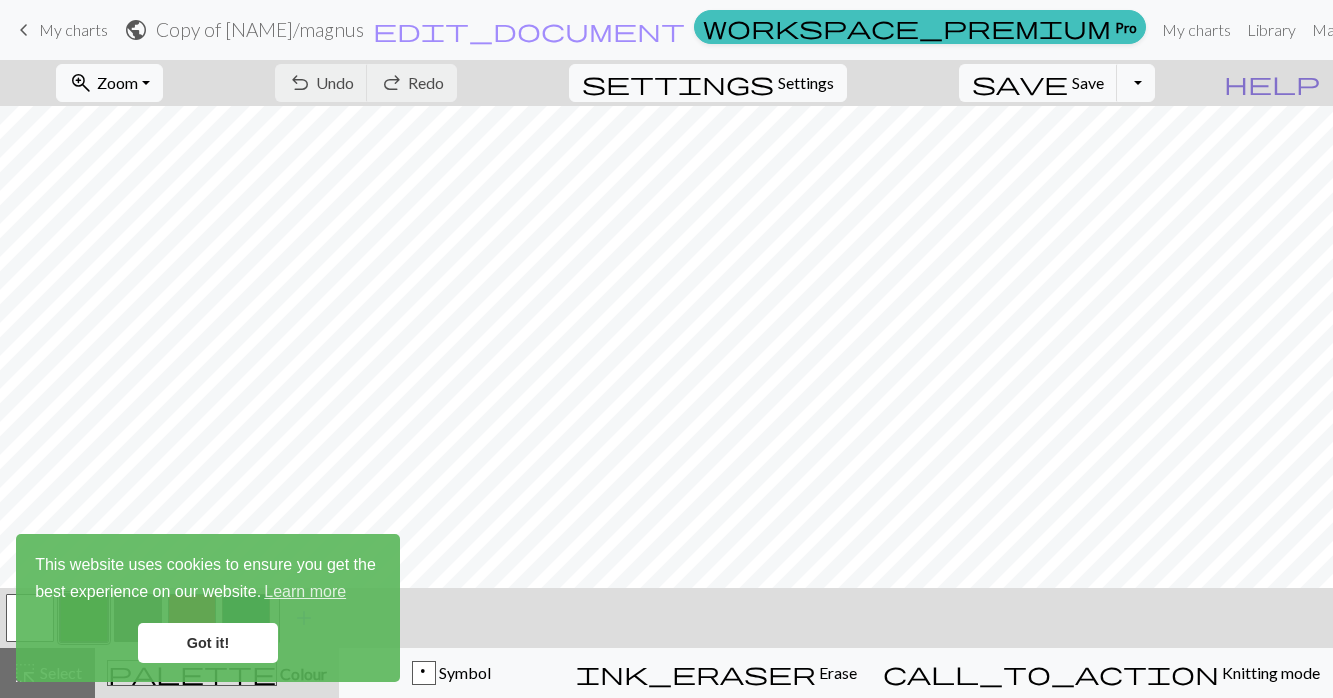 click on "help" at bounding box center [1272, 83] 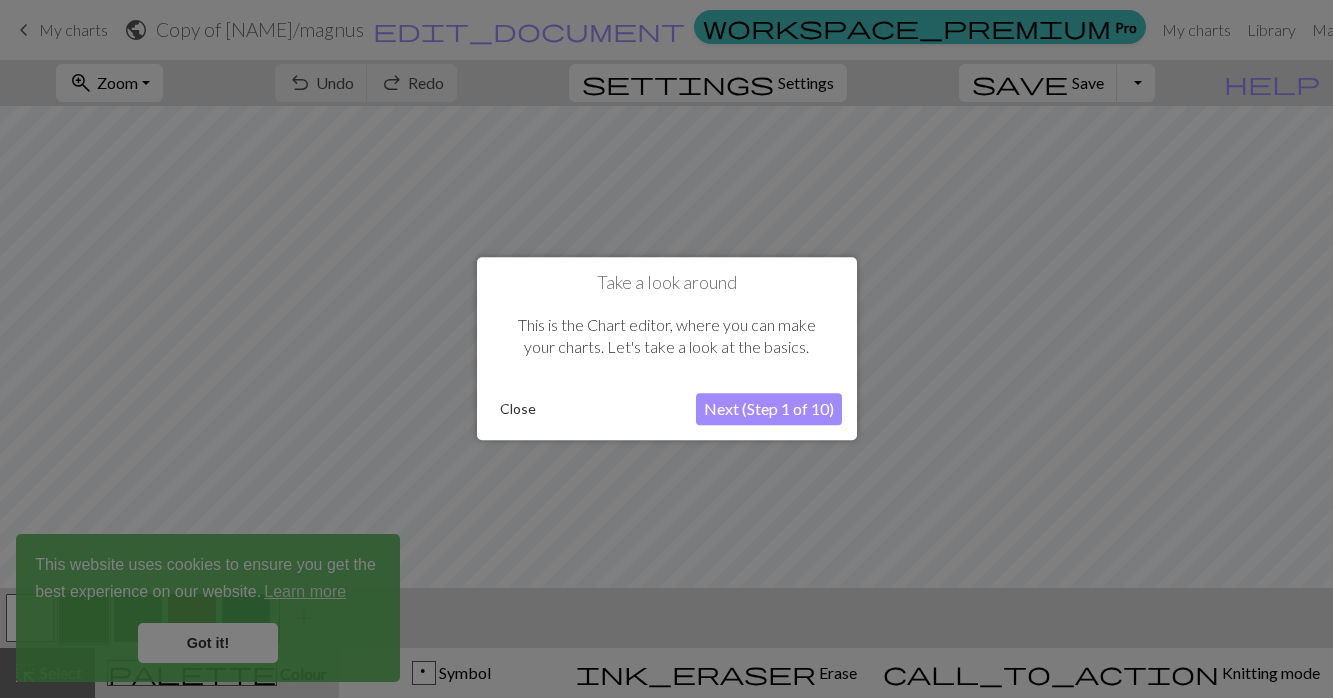 click on "Close" at bounding box center (518, 410) 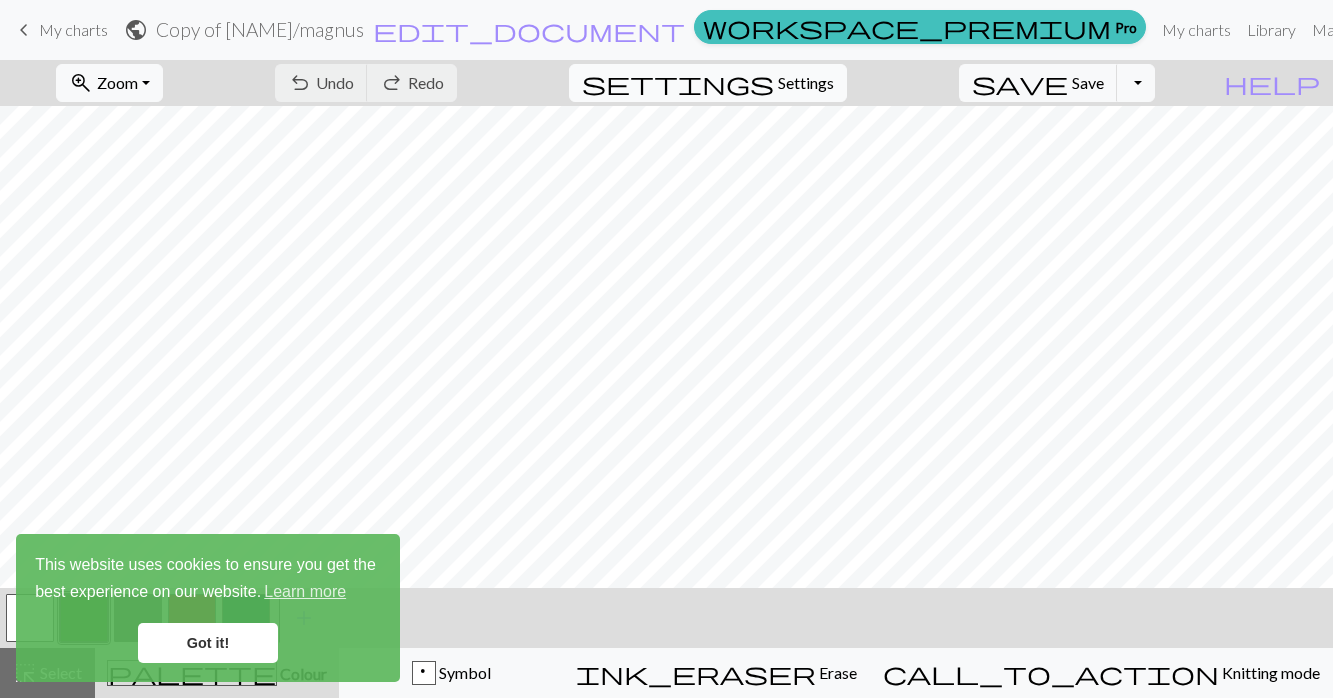 click on "Settings" at bounding box center (806, 83) 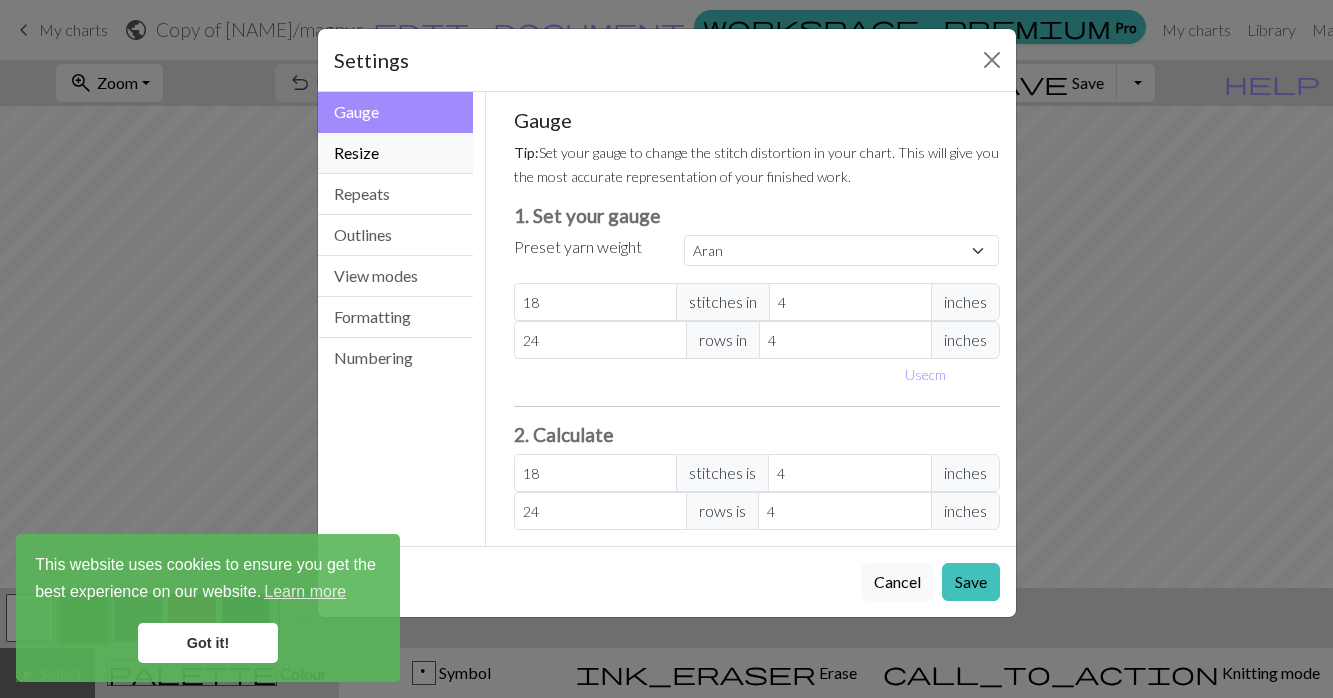 click on "Resize" at bounding box center (396, 153) 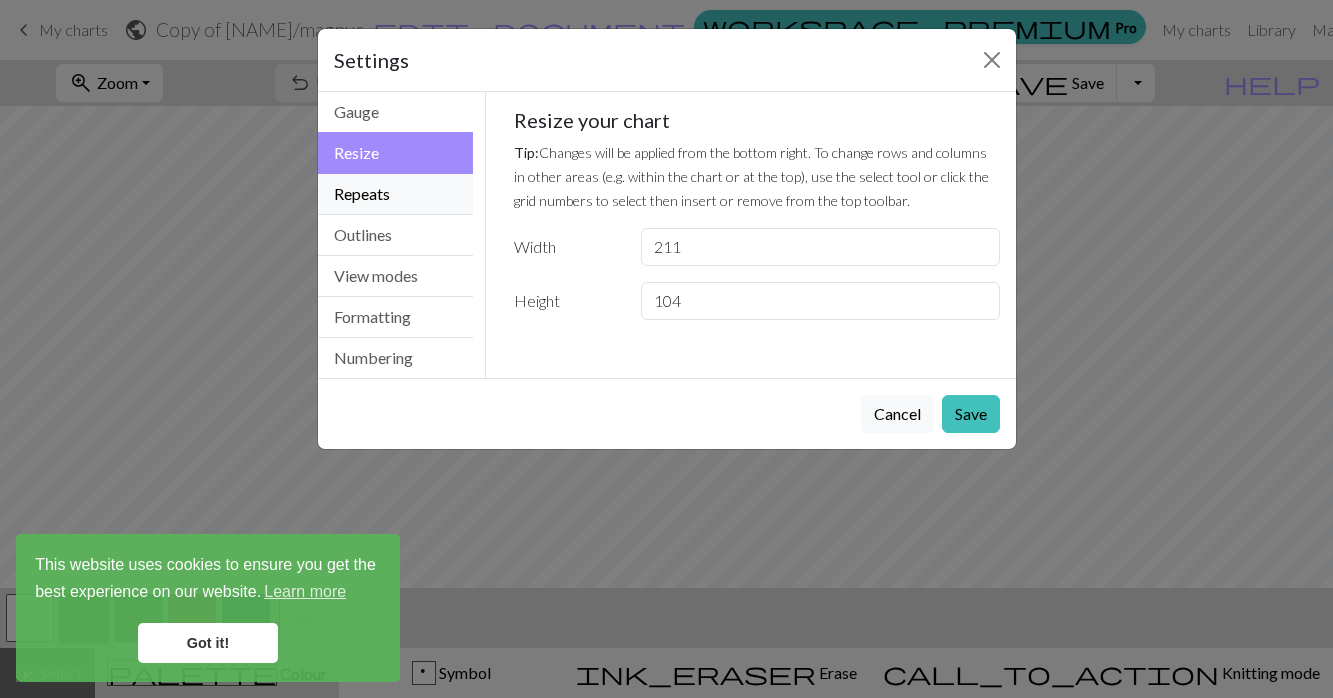 click on "Repeats" at bounding box center [396, 194] 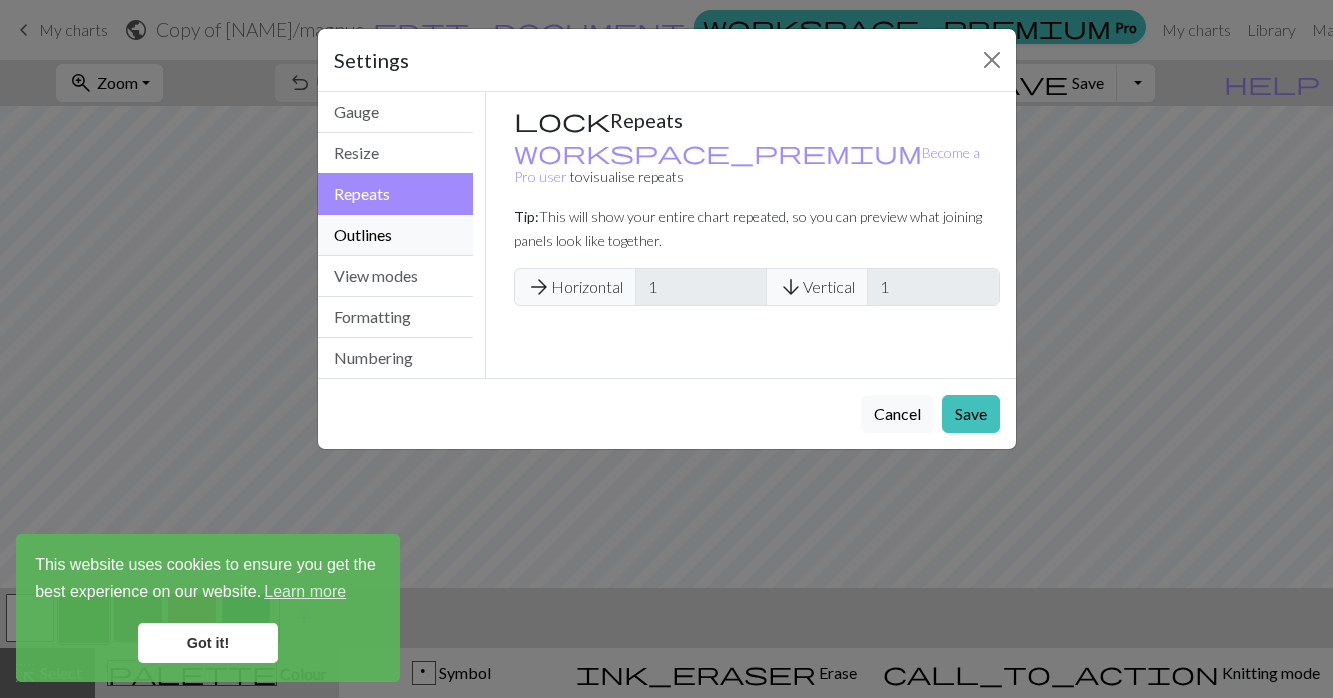 click on "Outlines" at bounding box center (396, 235) 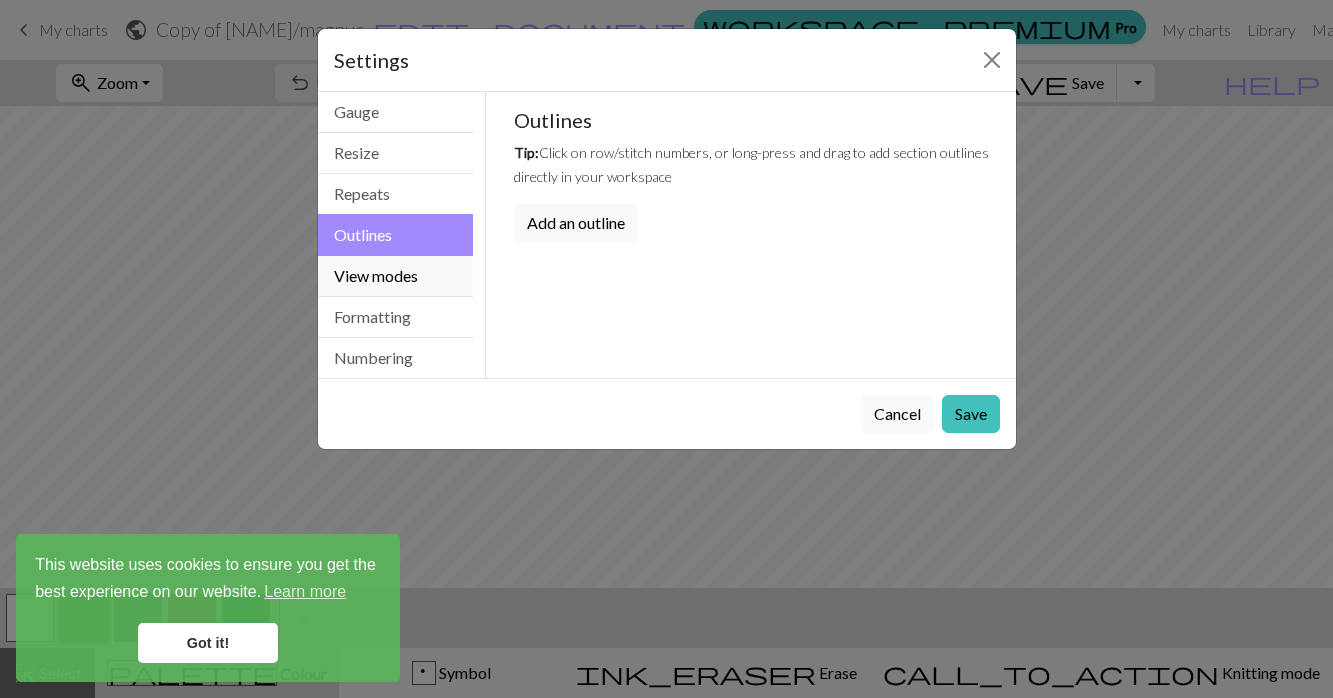 click on "View modes" at bounding box center (396, 276) 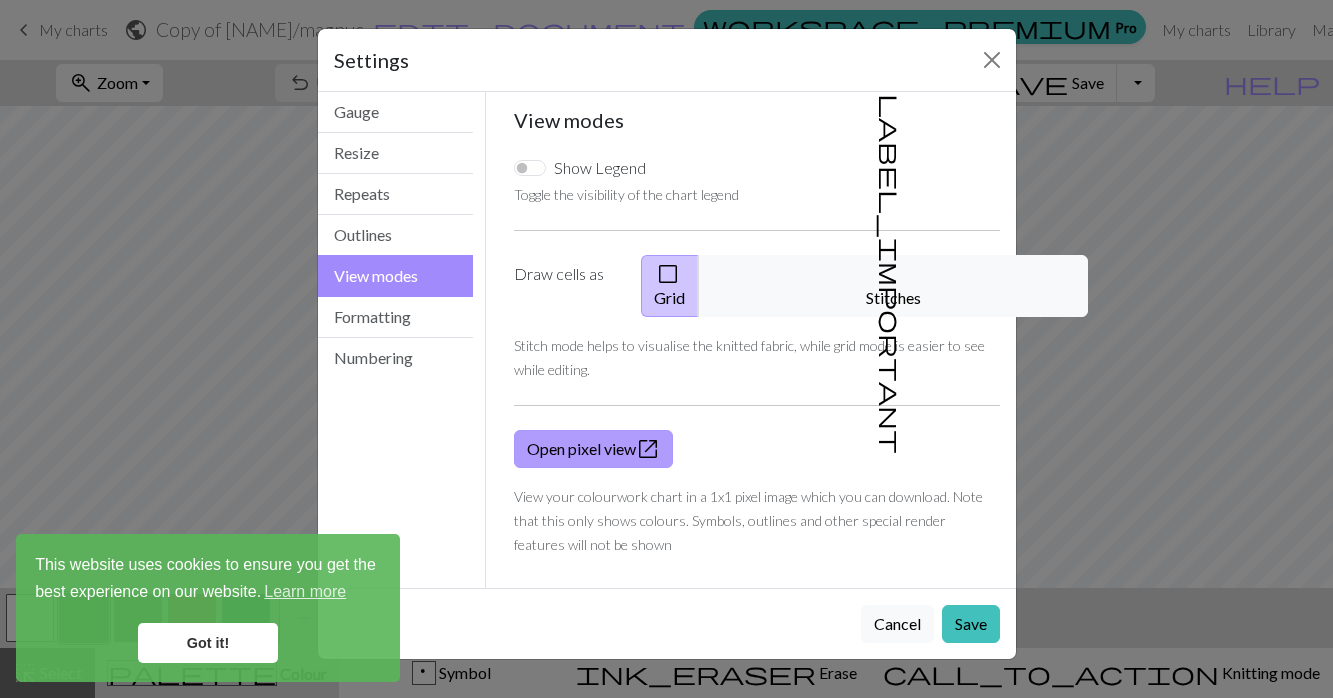 click on "Open pixel view  open_in_new" at bounding box center (593, 449) 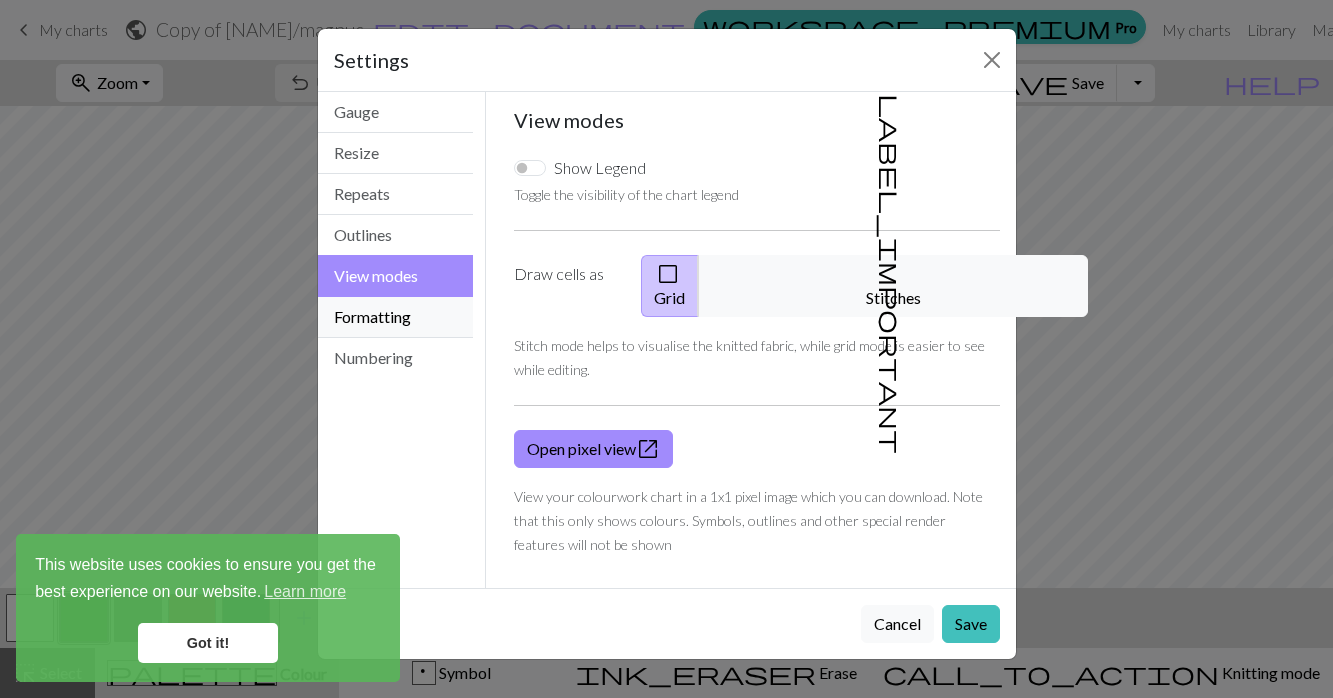 click on "Formatting" at bounding box center [396, 317] 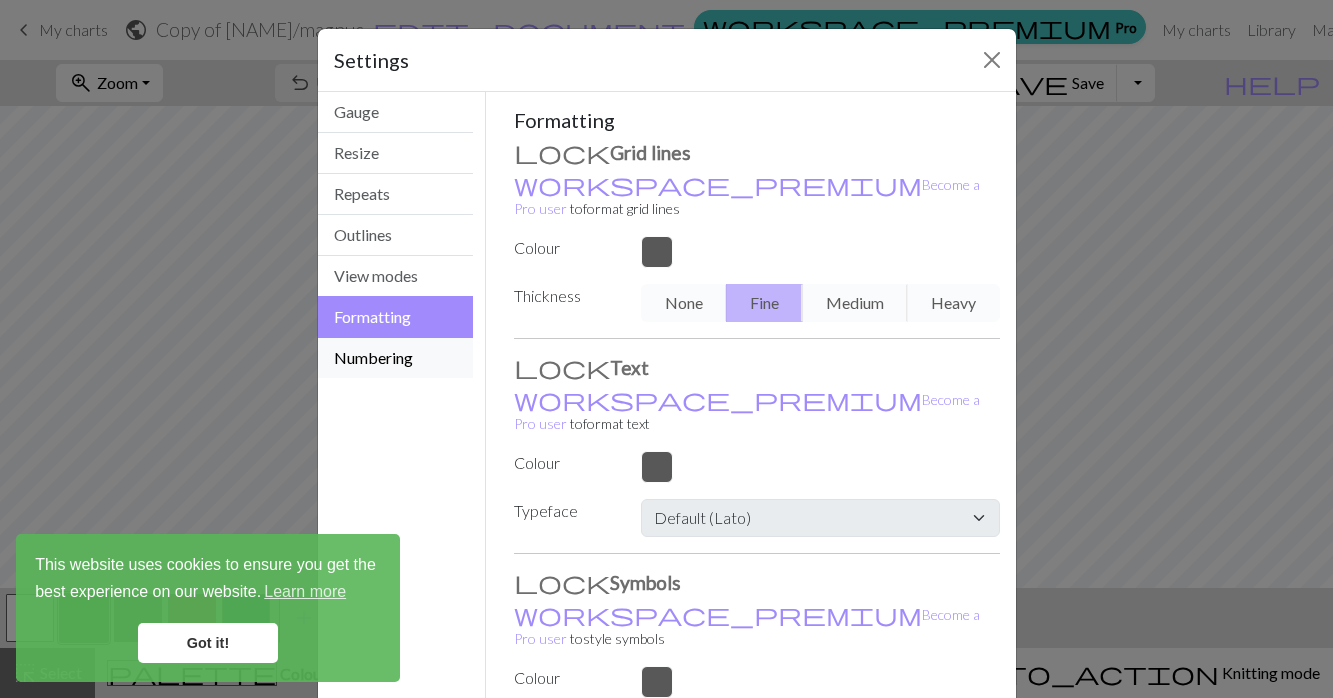 click on "Numbering" at bounding box center [396, 358] 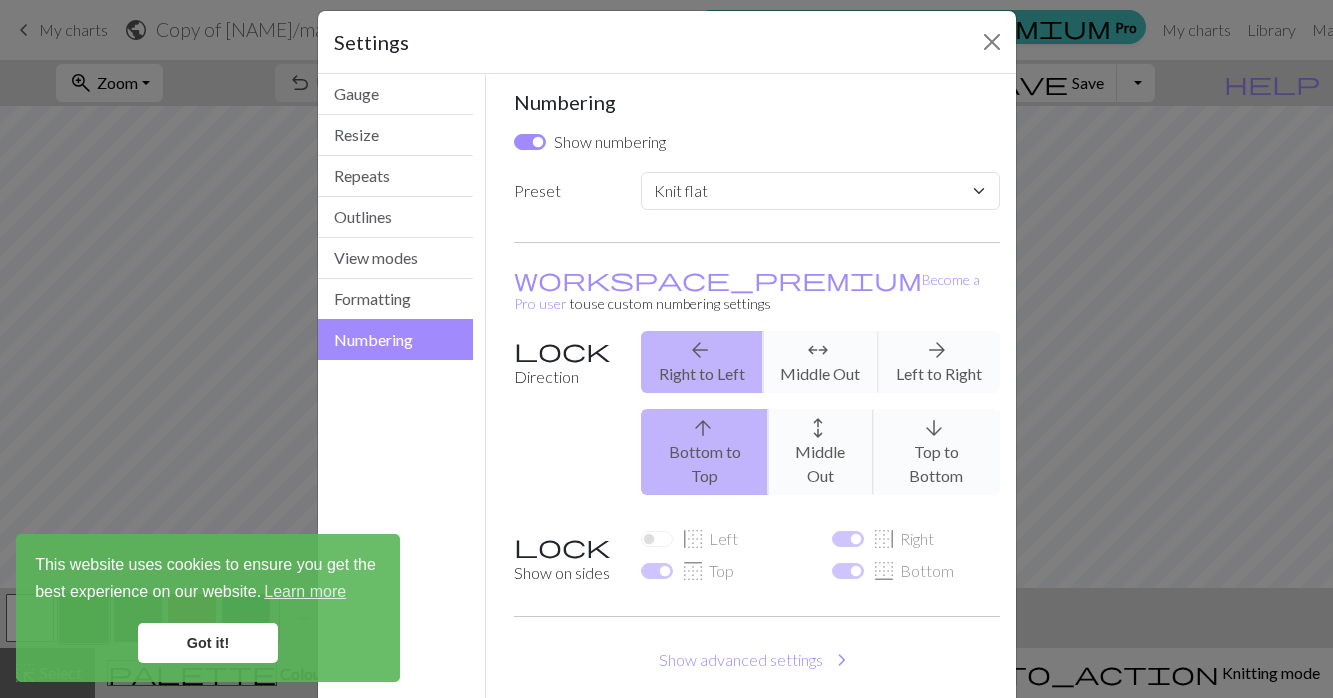 scroll, scrollTop: 18, scrollLeft: 0, axis: vertical 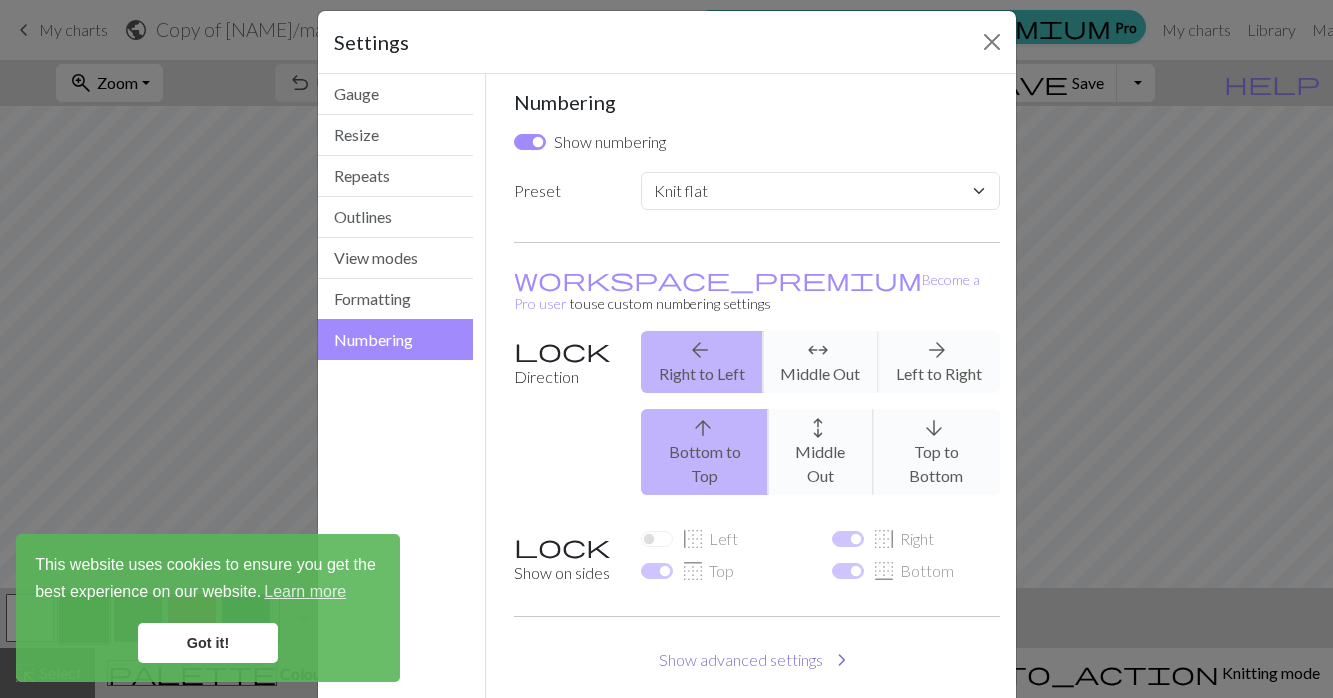 click on "Show advanced settings   chevron_right" at bounding box center (757, 660) 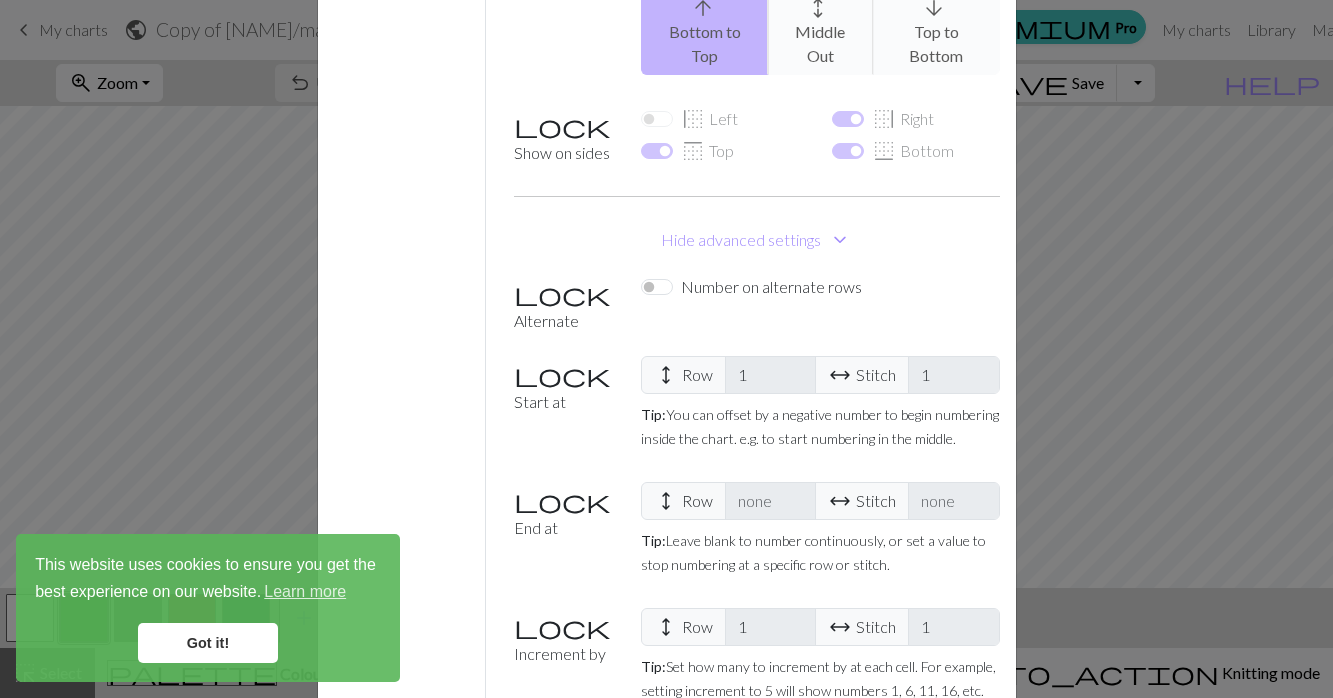 scroll, scrollTop: 509, scrollLeft: 0, axis: vertical 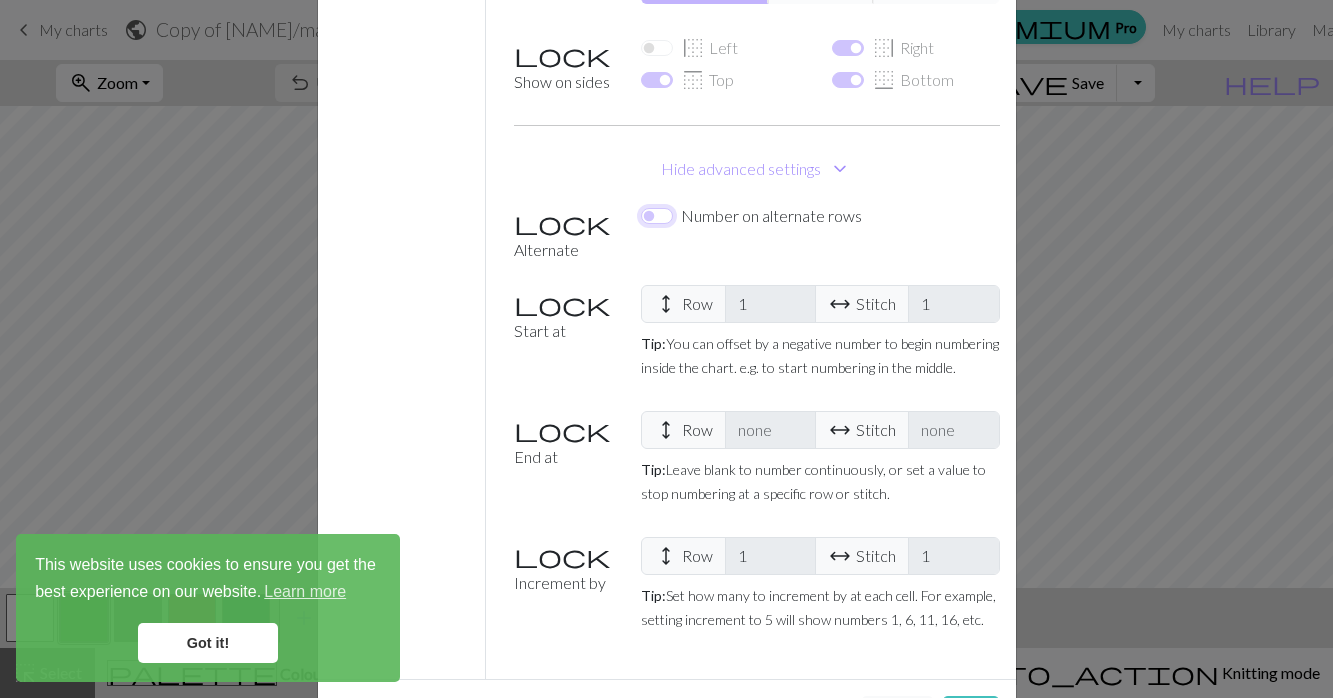 click on "Number on alternate rows" at bounding box center (657, 216) 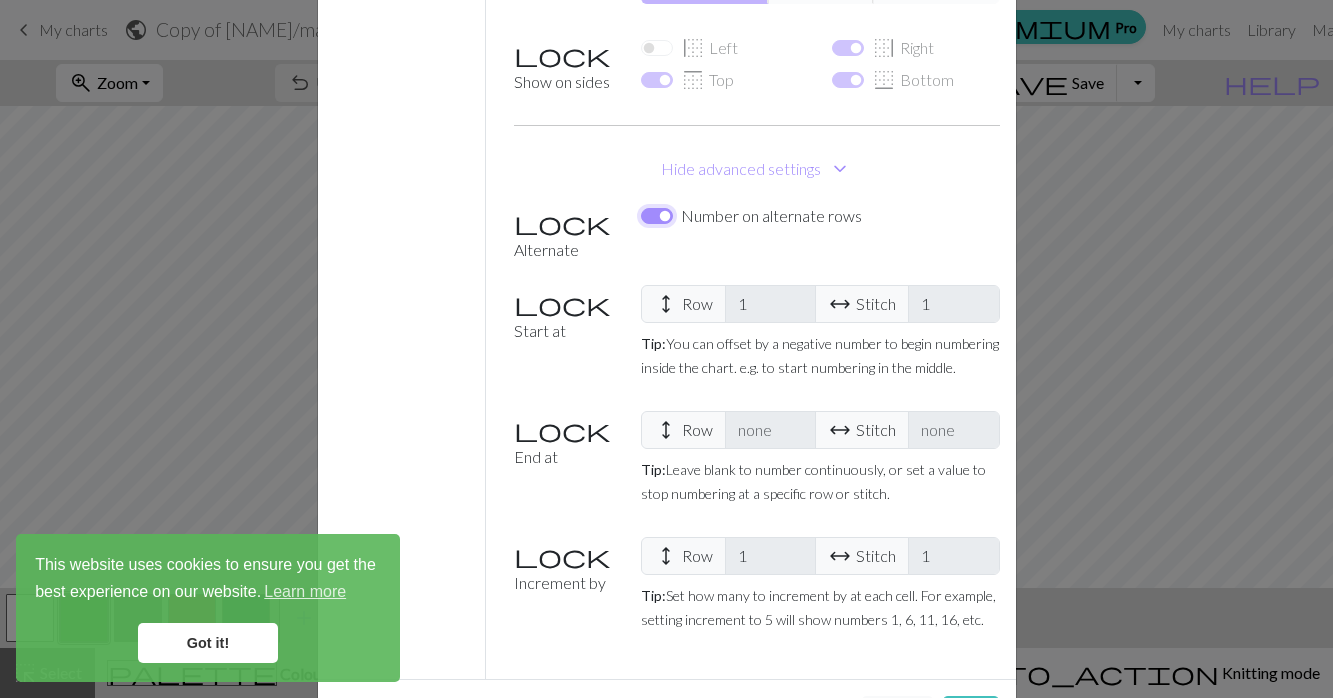 checkbox on "true" 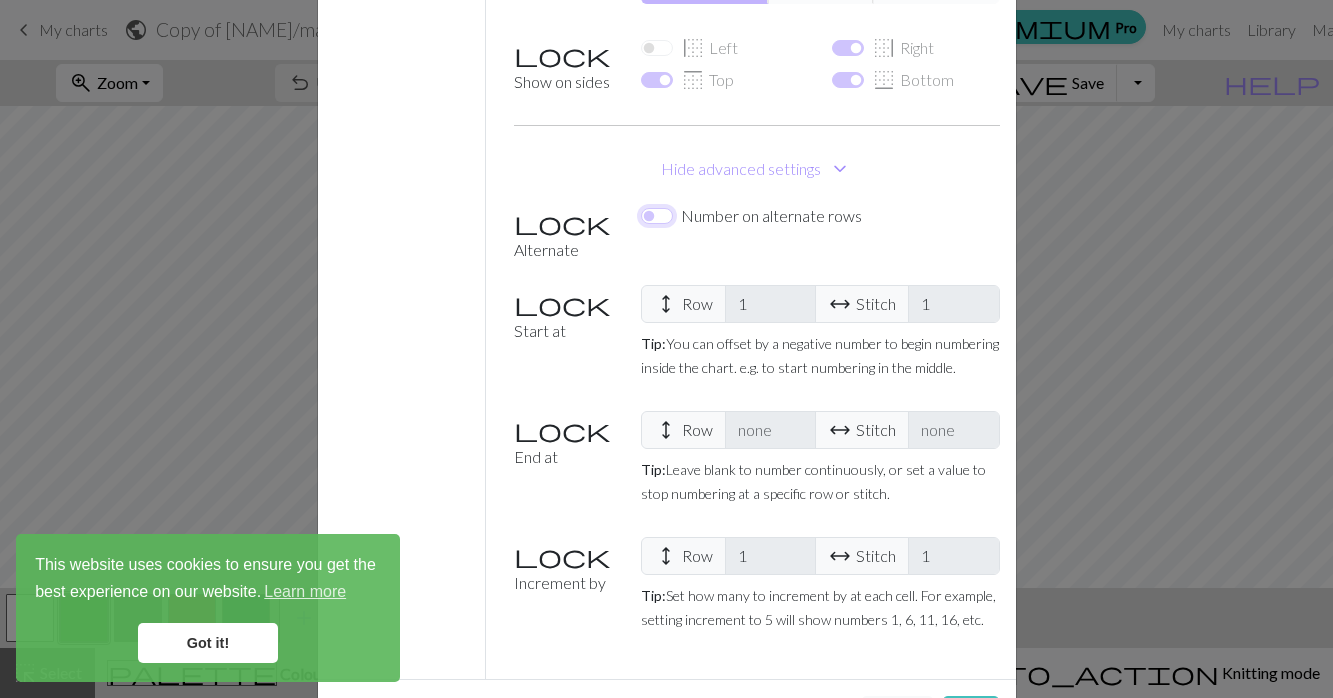 checkbox on "false" 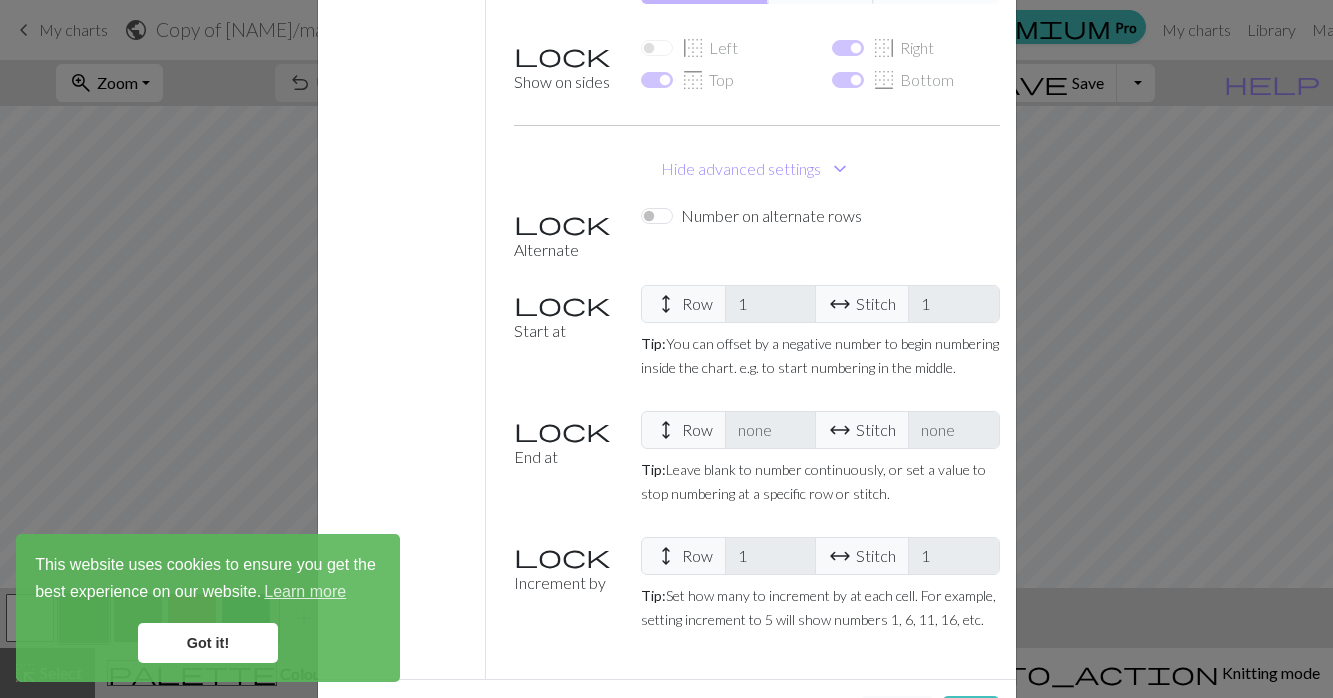 click on "Cancel" at bounding box center (897, 715) 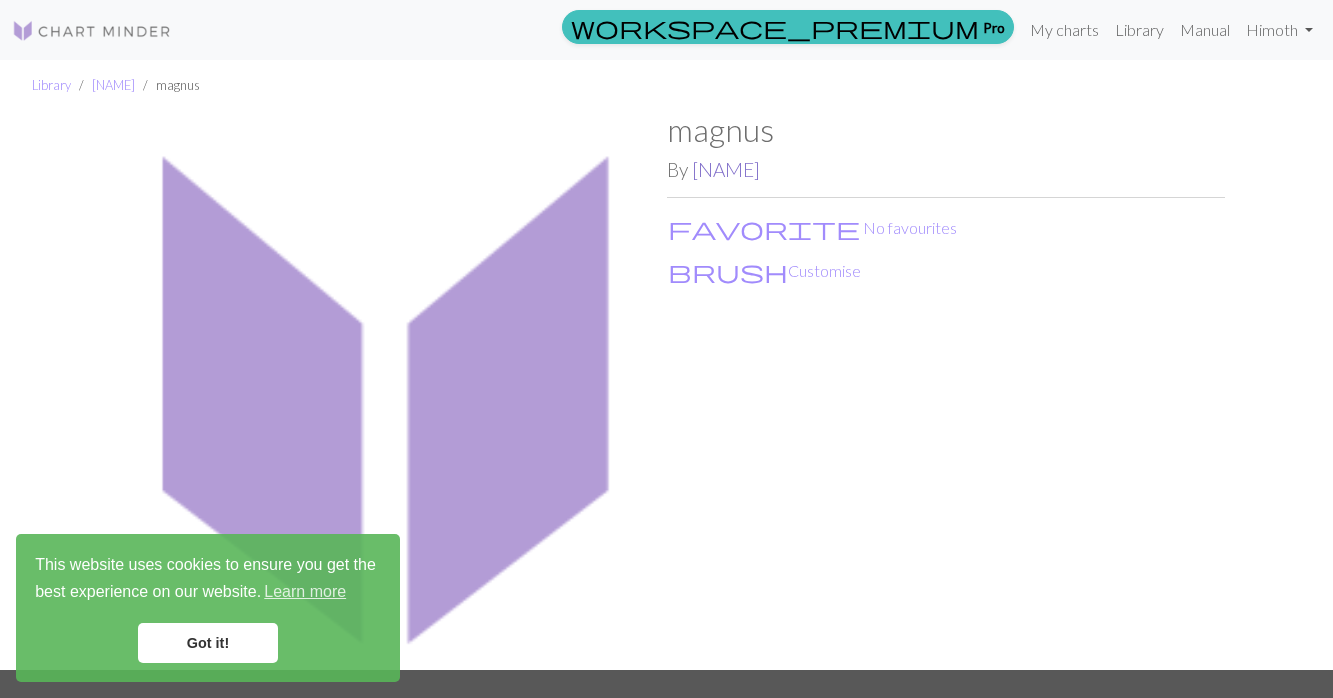 click on "Leon" at bounding box center [726, 169] 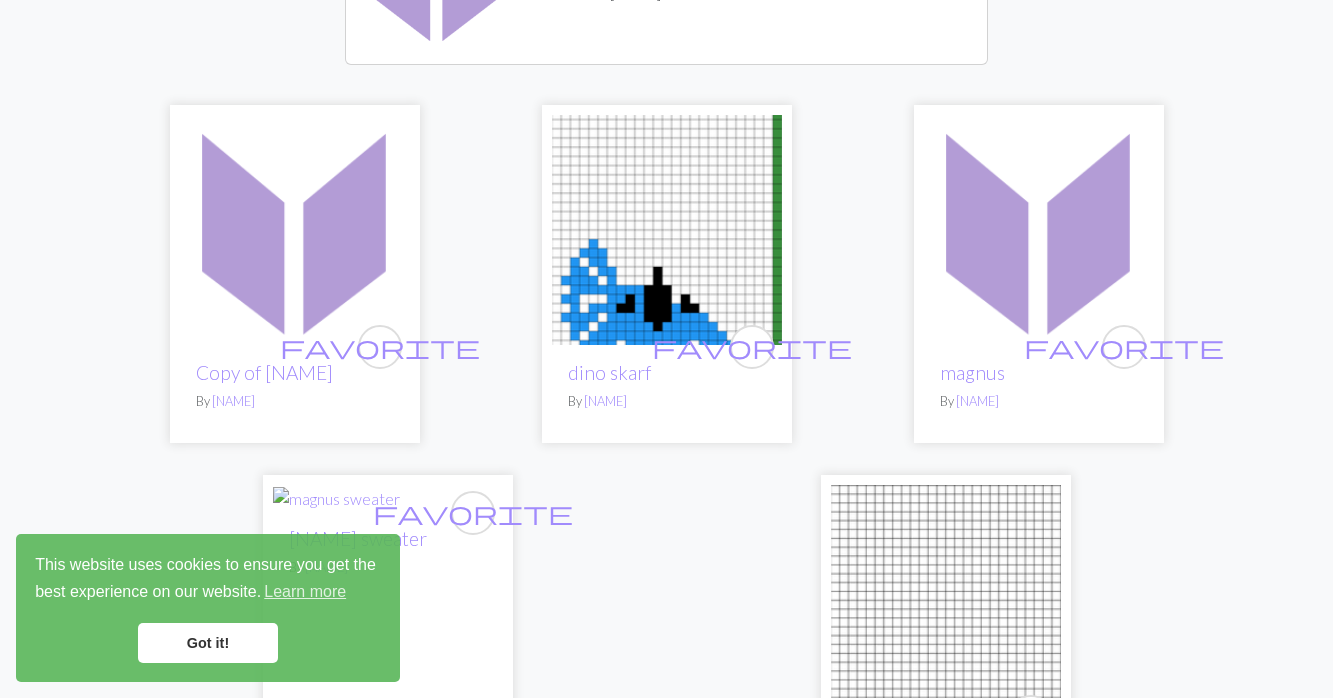 scroll, scrollTop: 276, scrollLeft: 0, axis: vertical 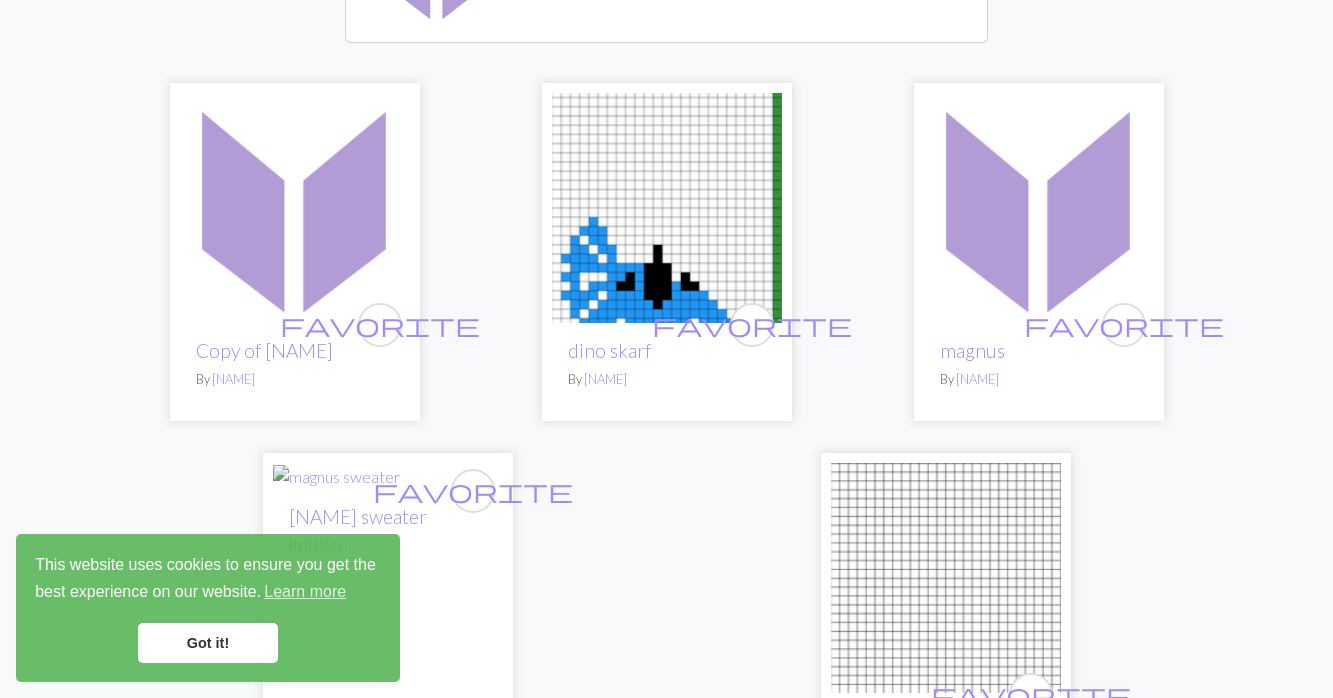 click on "favorite Copy of magnus By   Leon" at bounding box center [295, 372] 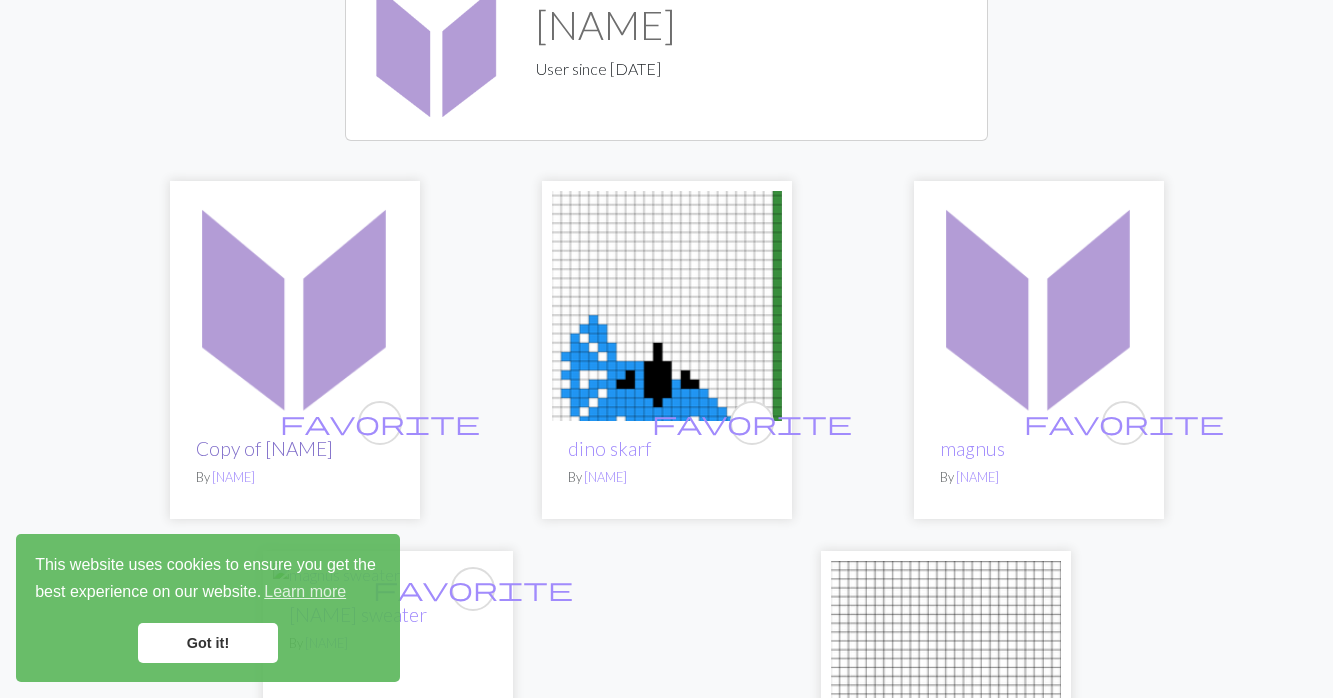 scroll, scrollTop: 144, scrollLeft: 0, axis: vertical 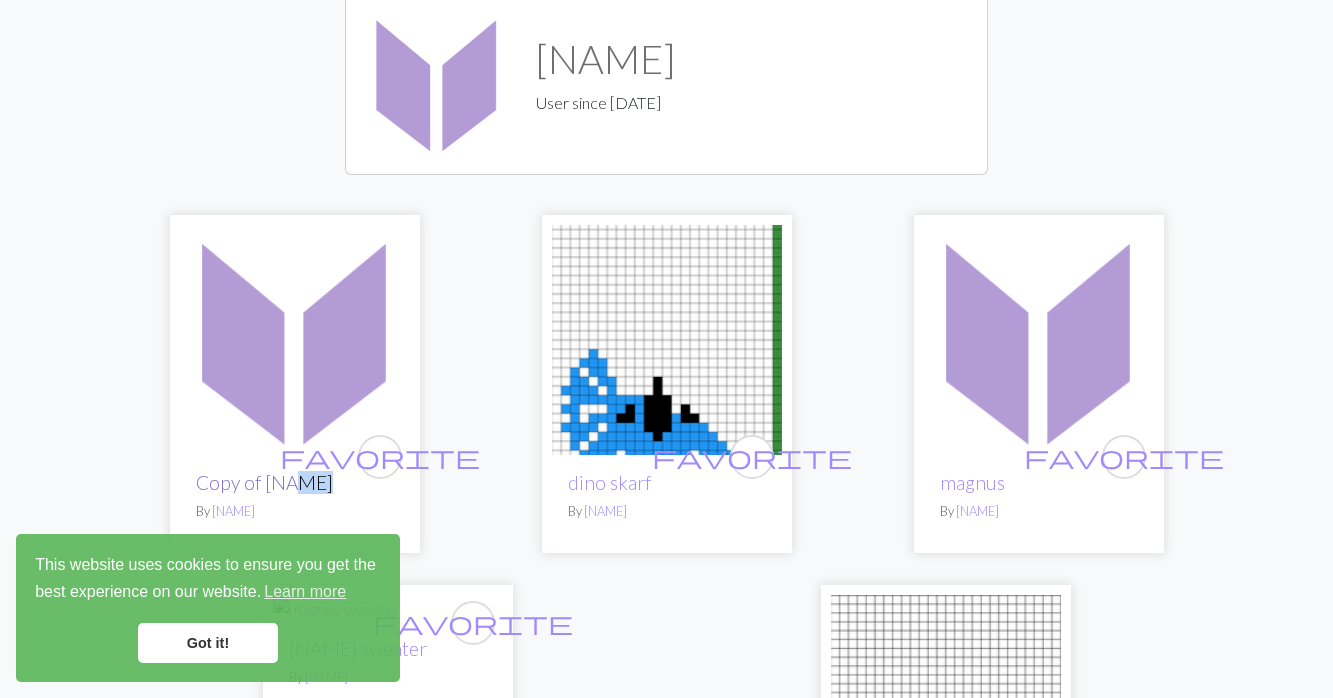 drag, startPoint x: 331, startPoint y: 465, endPoint x: 294, endPoint y: 489, distance: 44.102154 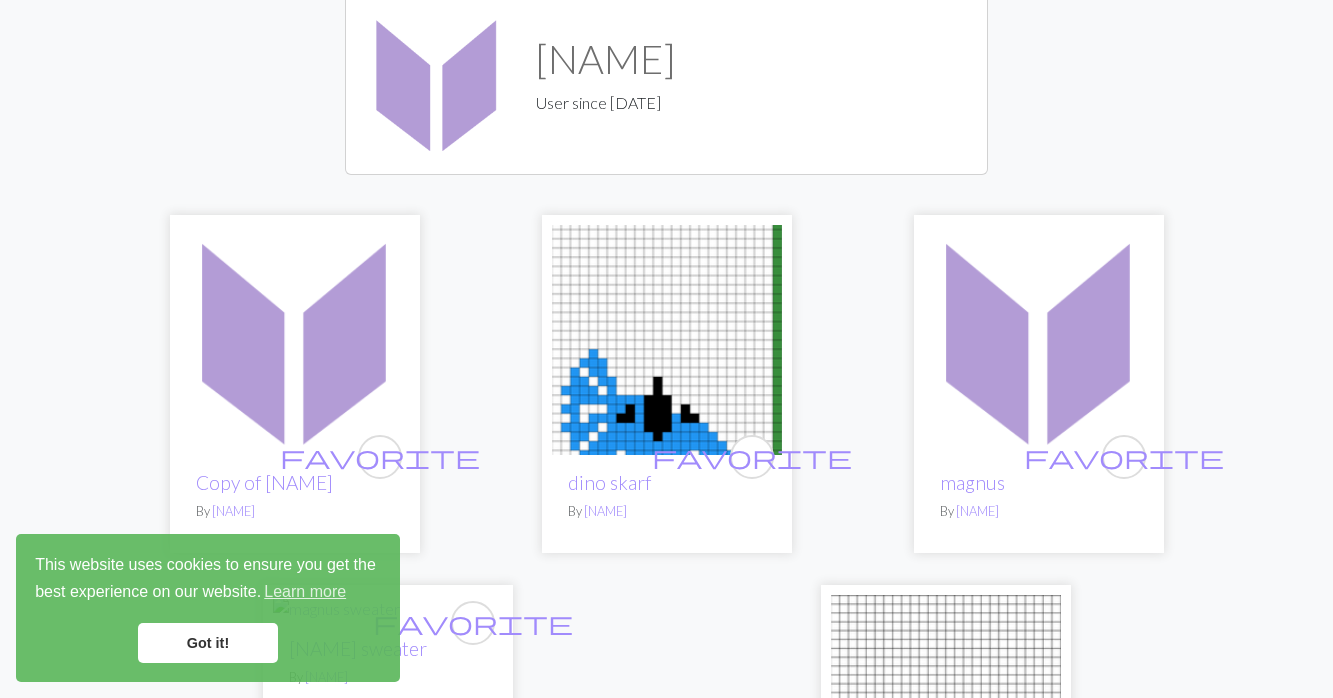 click on "favorite Copy of magnus By   Leon favorite dino skarf By   Leon favorite magnus By   Leon favorite magnus sweater  By   Leon favorite dino By   Leon" at bounding box center [667, 569] 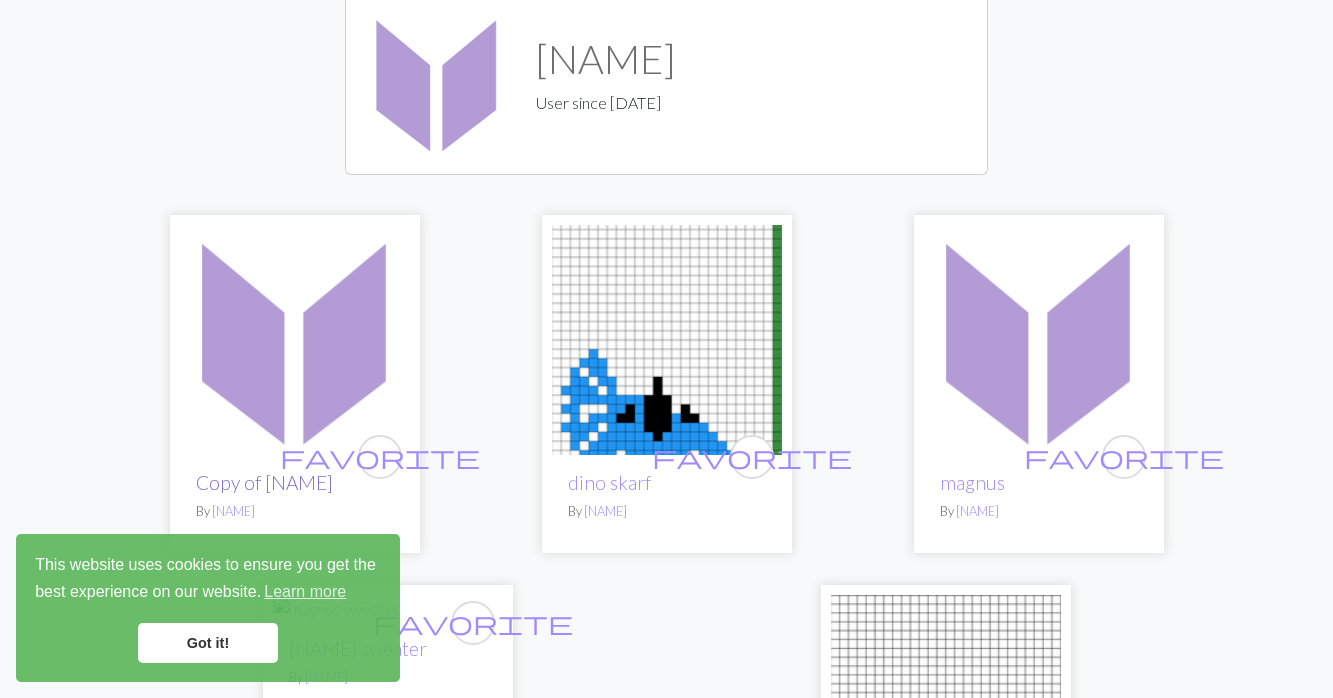 click on "Copy of magnus" at bounding box center (264, 482) 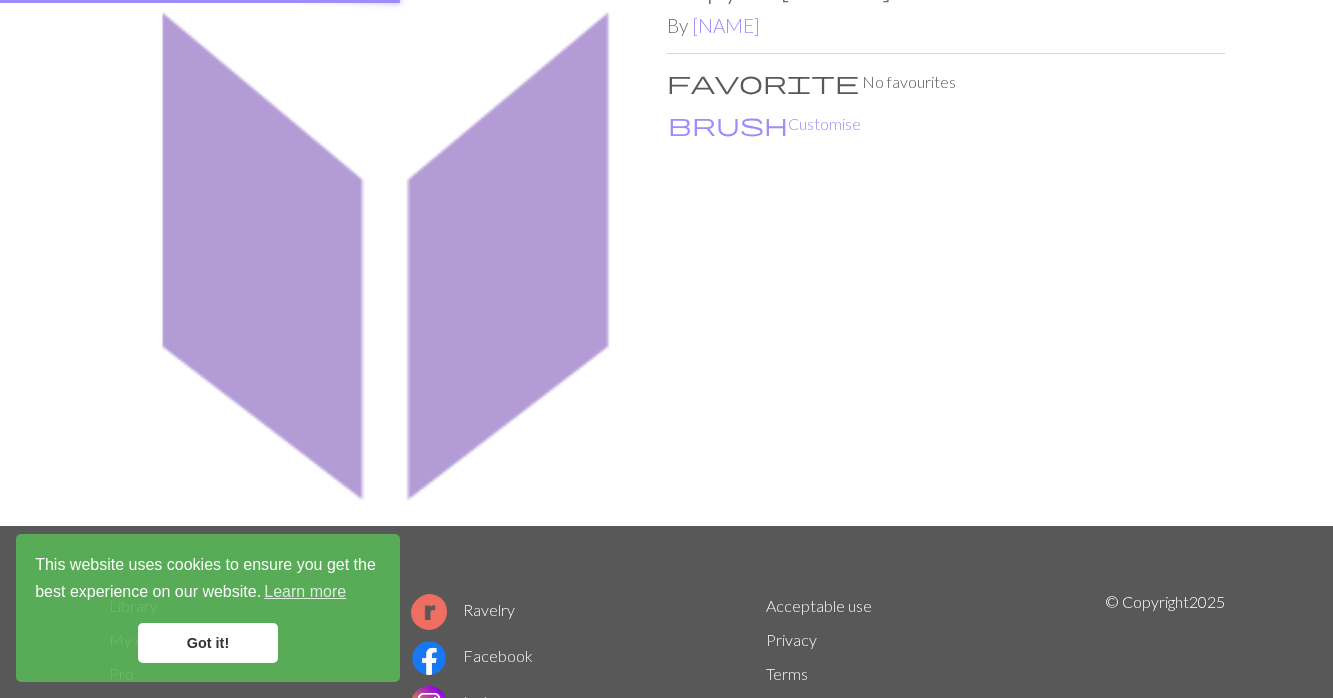 scroll, scrollTop: 0, scrollLeft: 0, axis: both 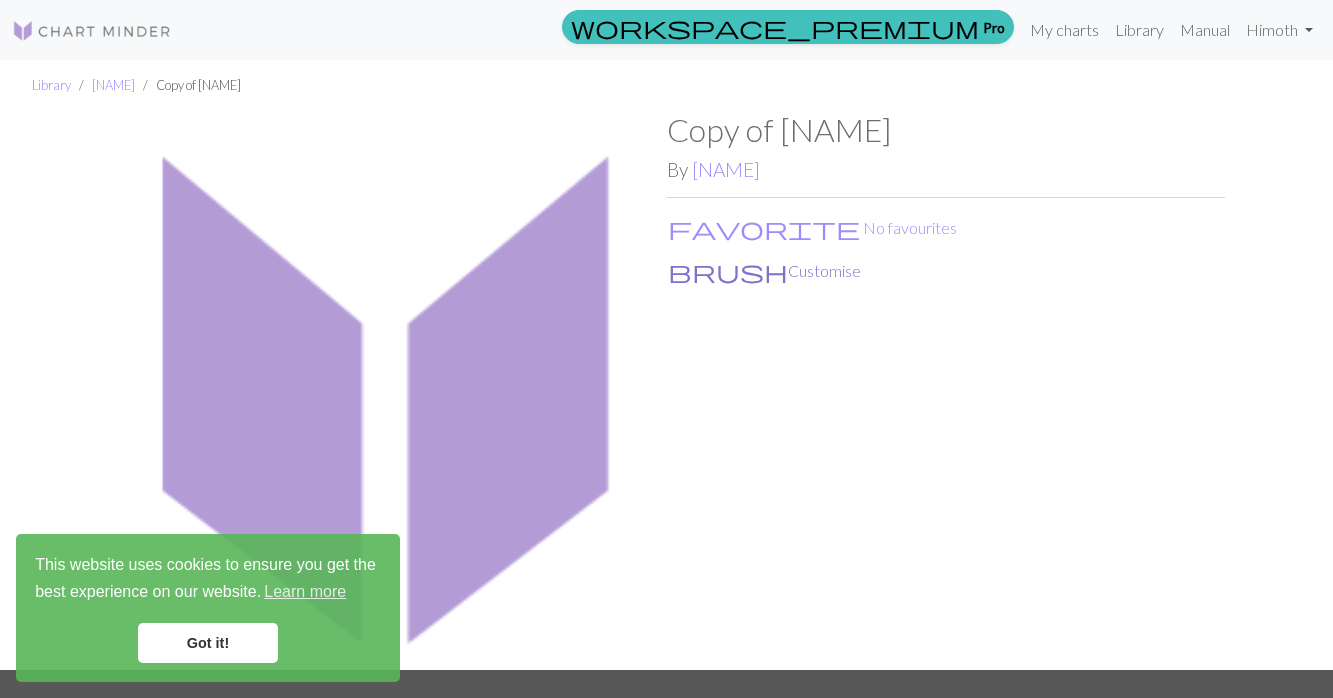 click on "brush Customise" at bounding box center [764, 271] 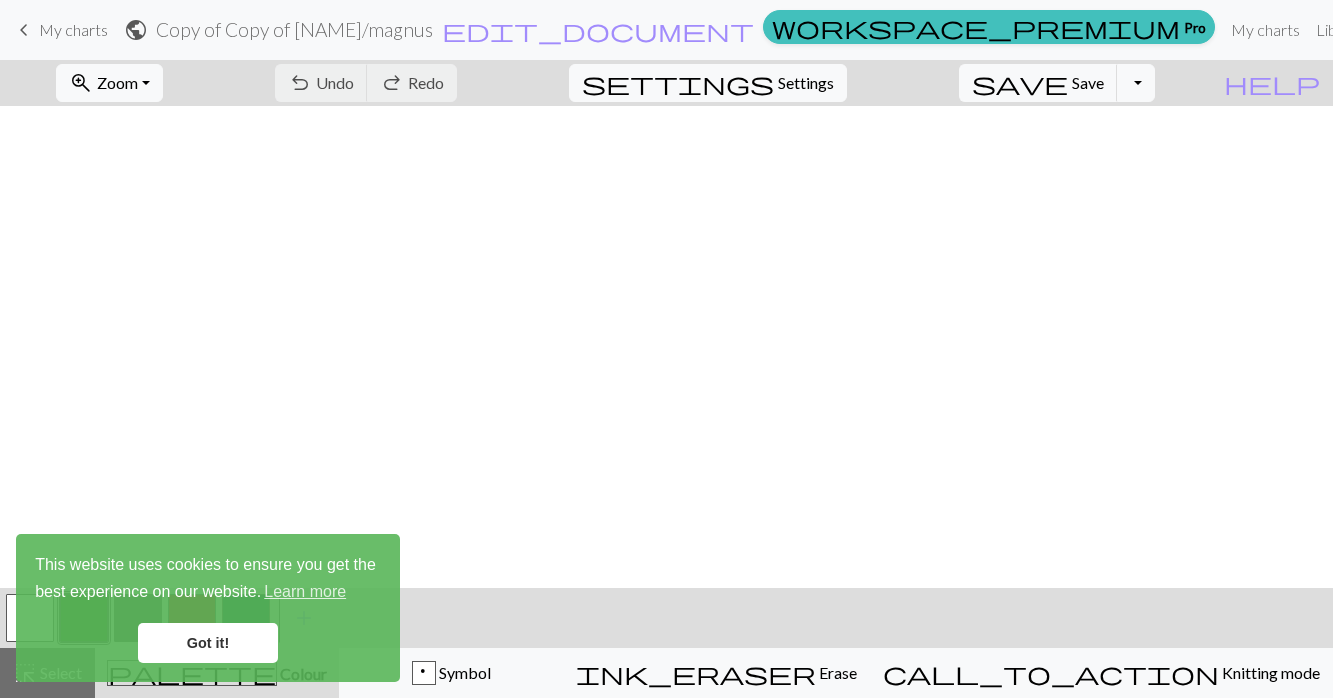 scroll, scrollTop: 875, scrollLeft: 4396, axis: both 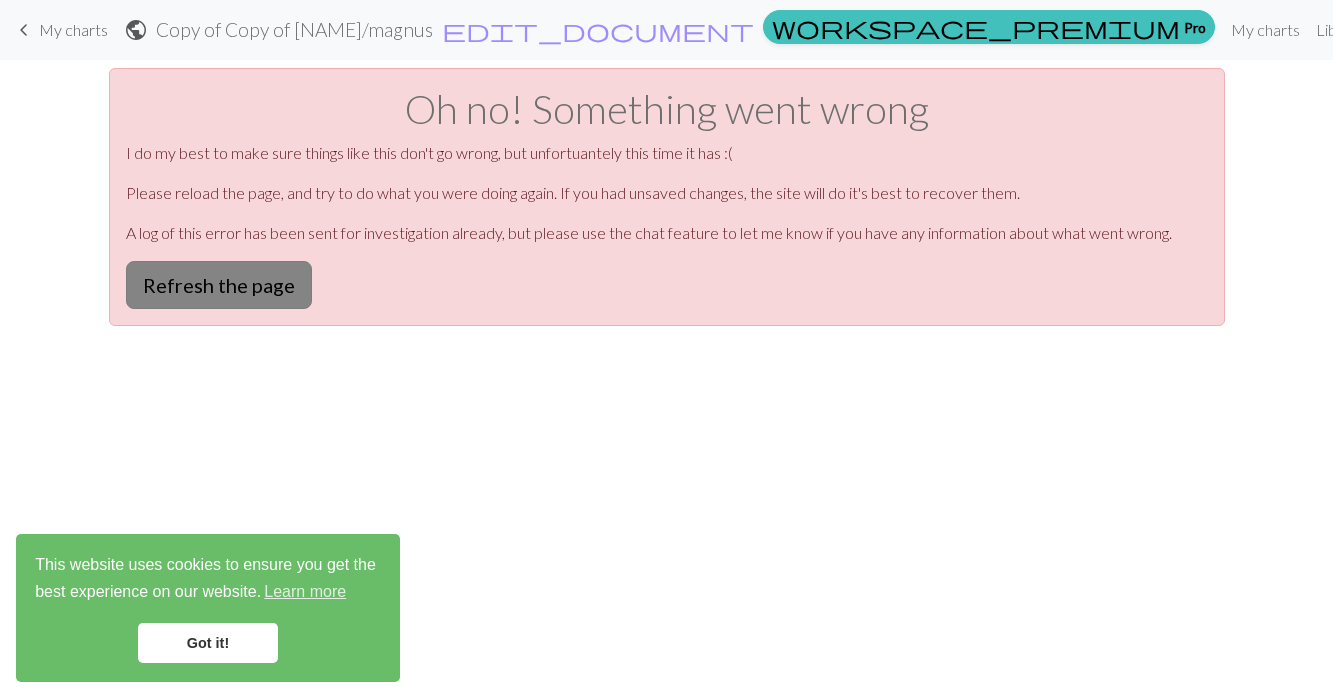 click on "Refresh the page" at bounding box center [219, 285] 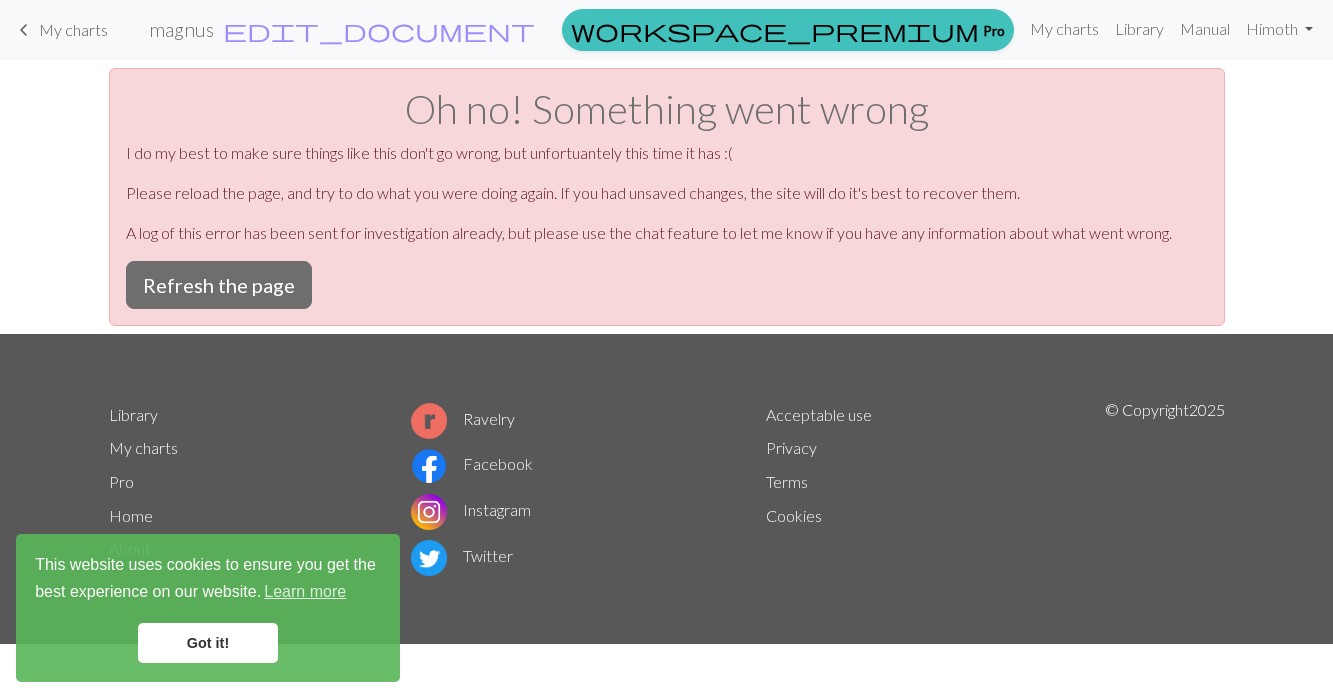 scroll, scrollTop: 0, scrollLeft: 0, axis: both 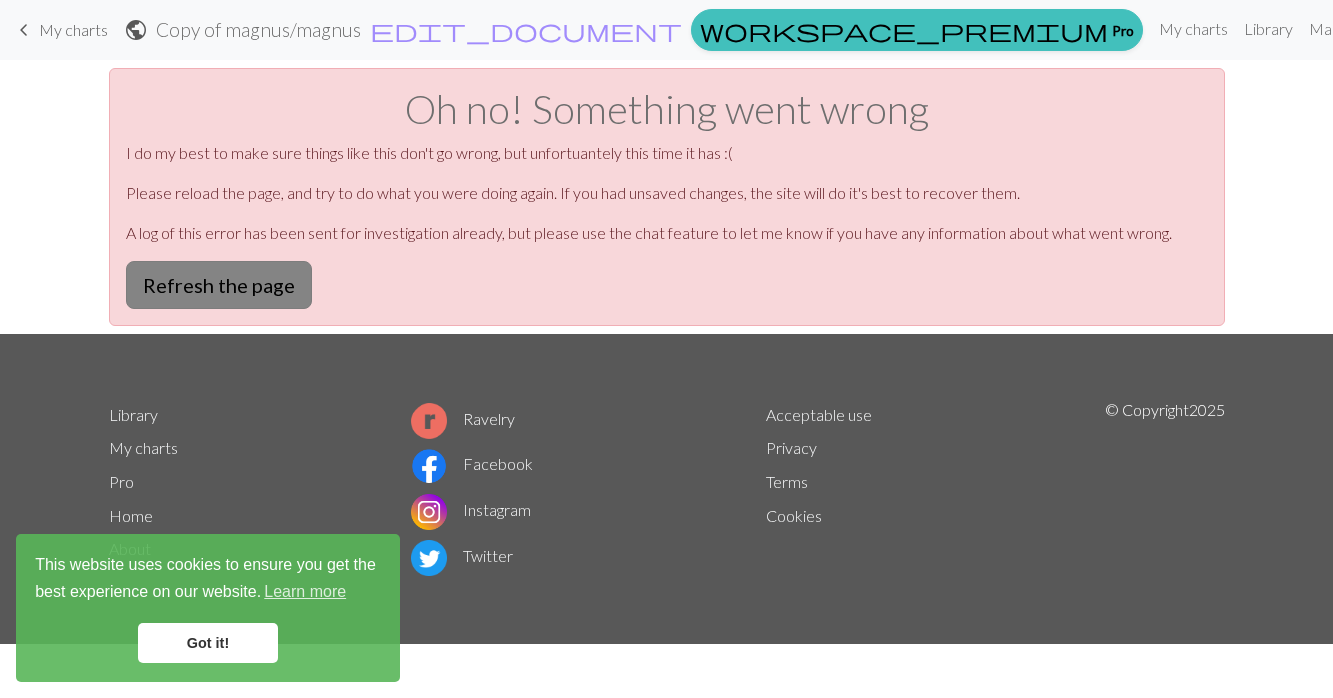 click on "Refresh the page" at bounding box center [219, 285] 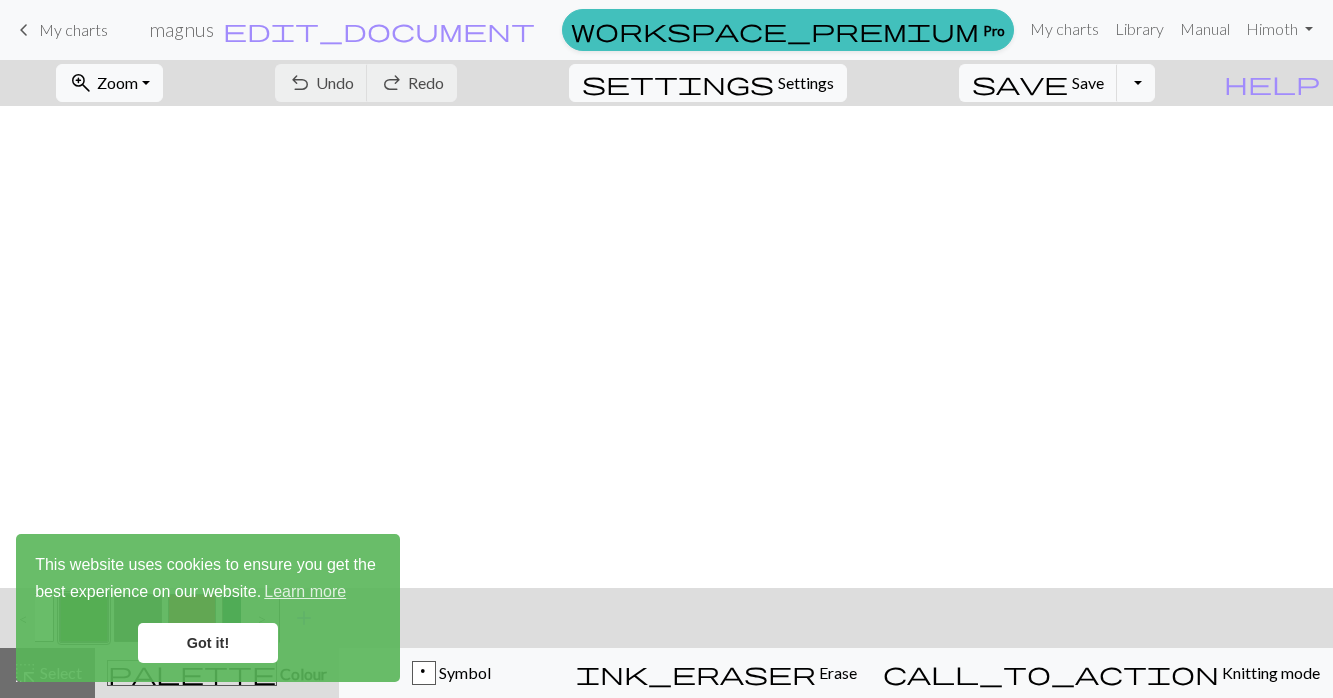 scroll, scrollTop: 0, scrollLeft: 0, axis: both 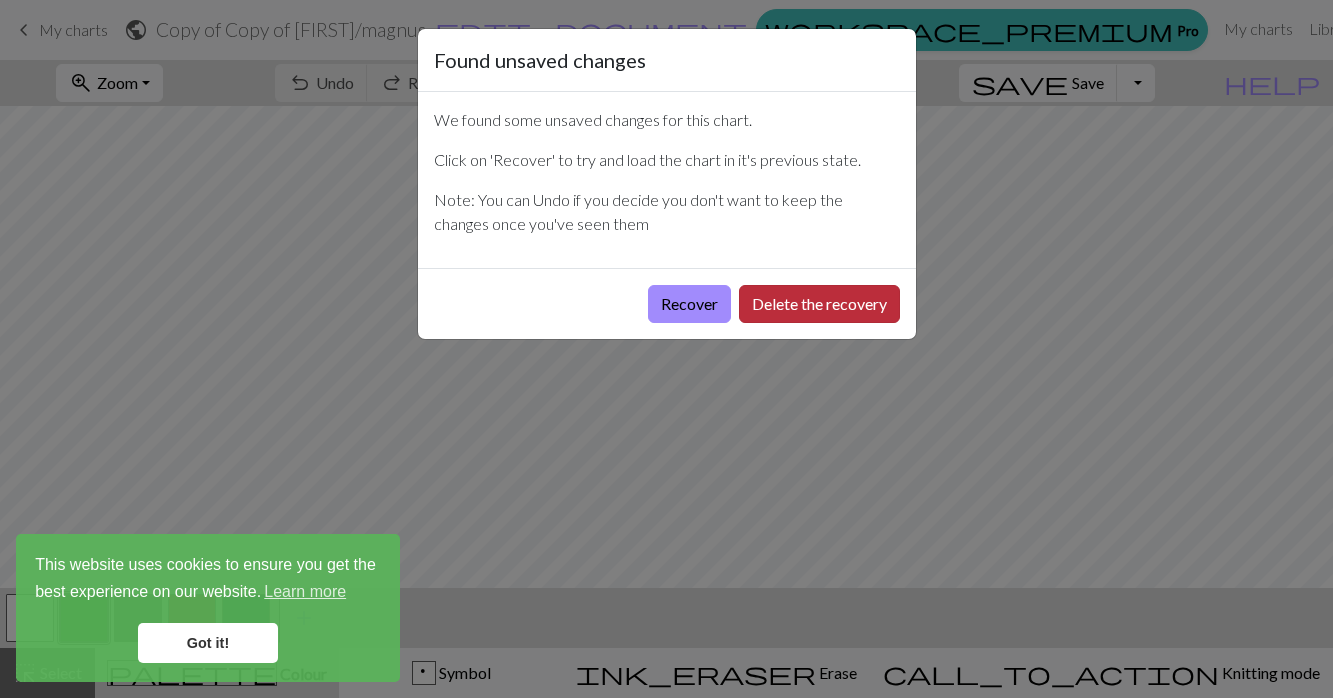 click on "Delete the recovery" at bounding box center [819, 304] 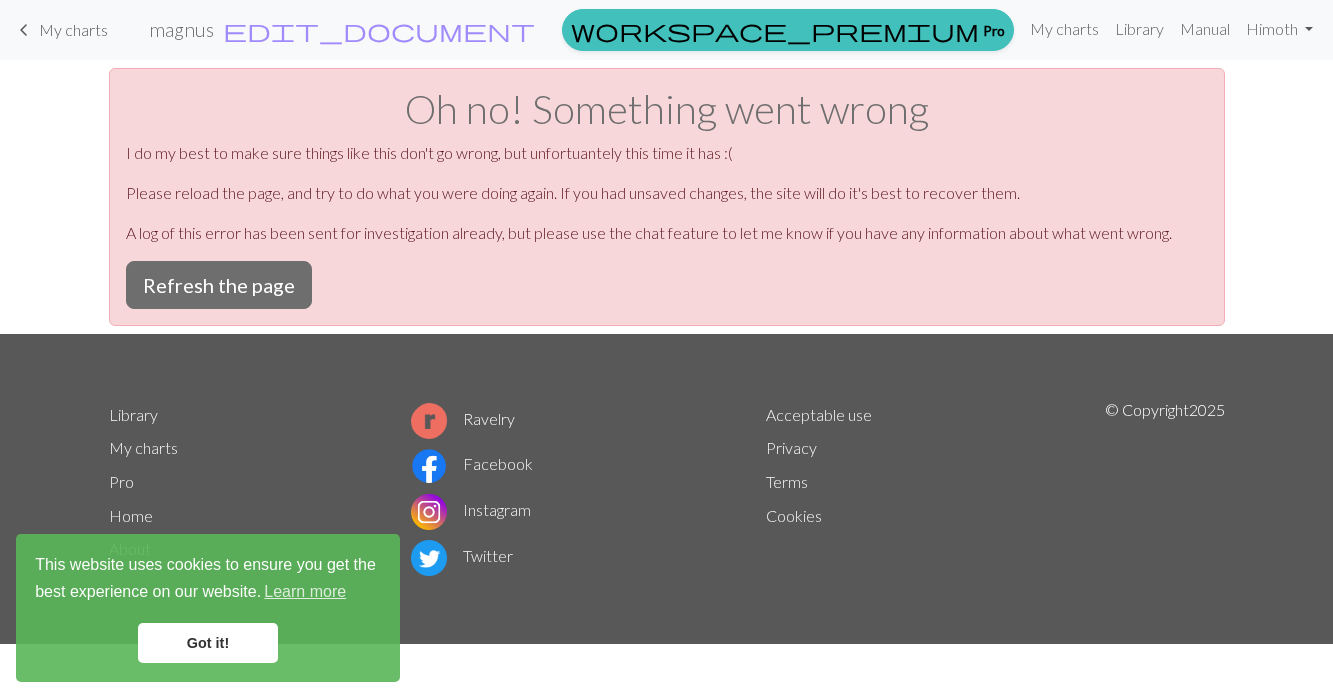 scroll, scrollTop: 0, scrollLeft: 0, axis: both 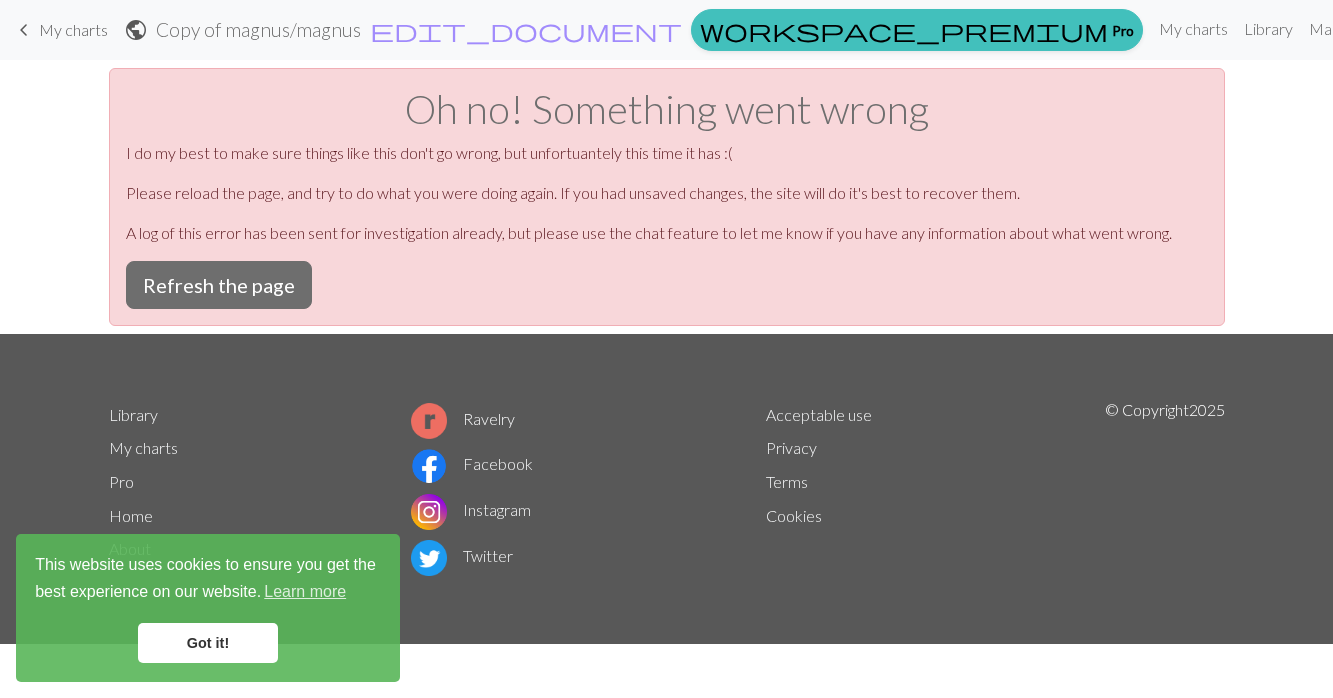 click on "keyboard_arrow_left" at bounding box center [24, 30] 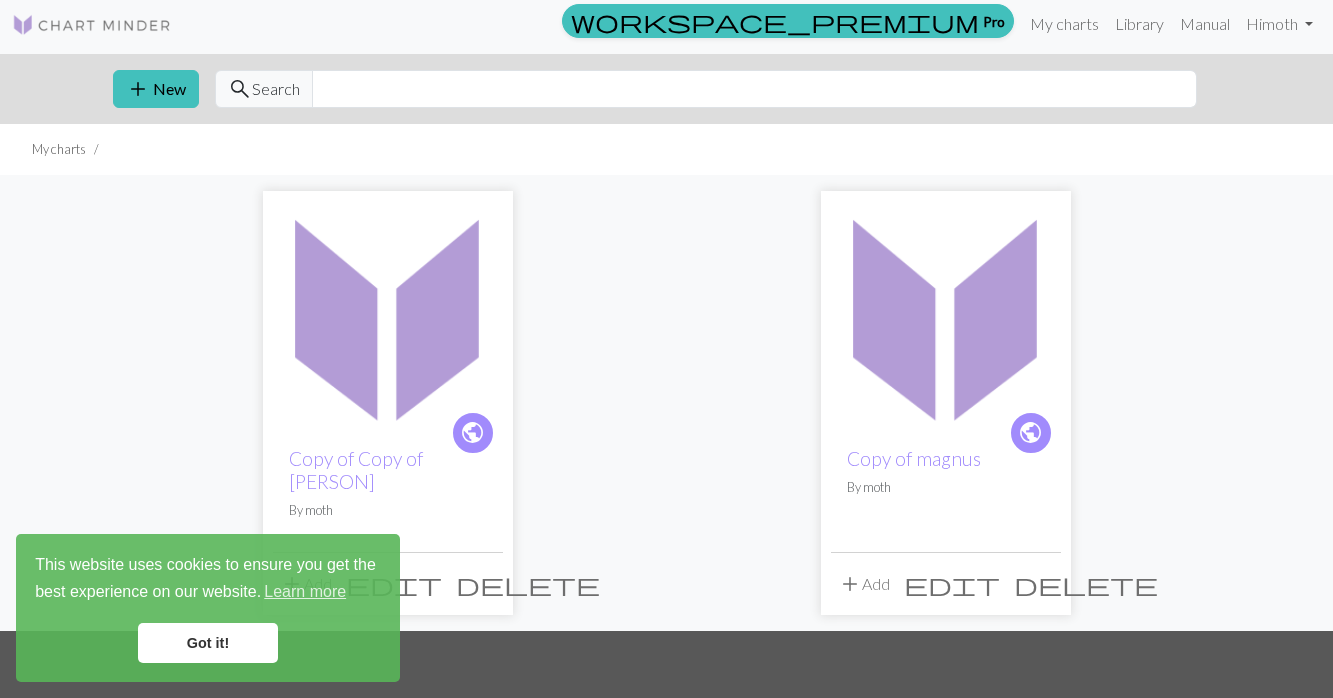 scroll, scrollTop: 0, scrollLeft: 0, axis: both 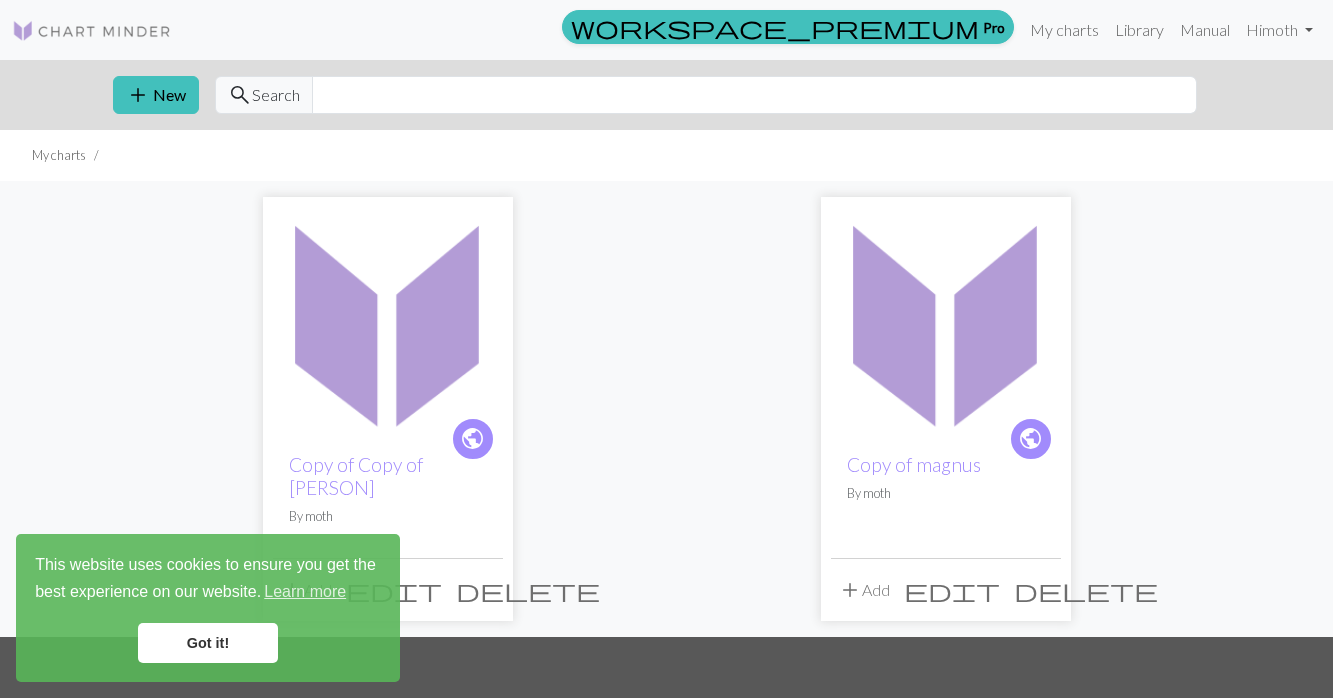 click on "delete" at bounding box center (528, 590) 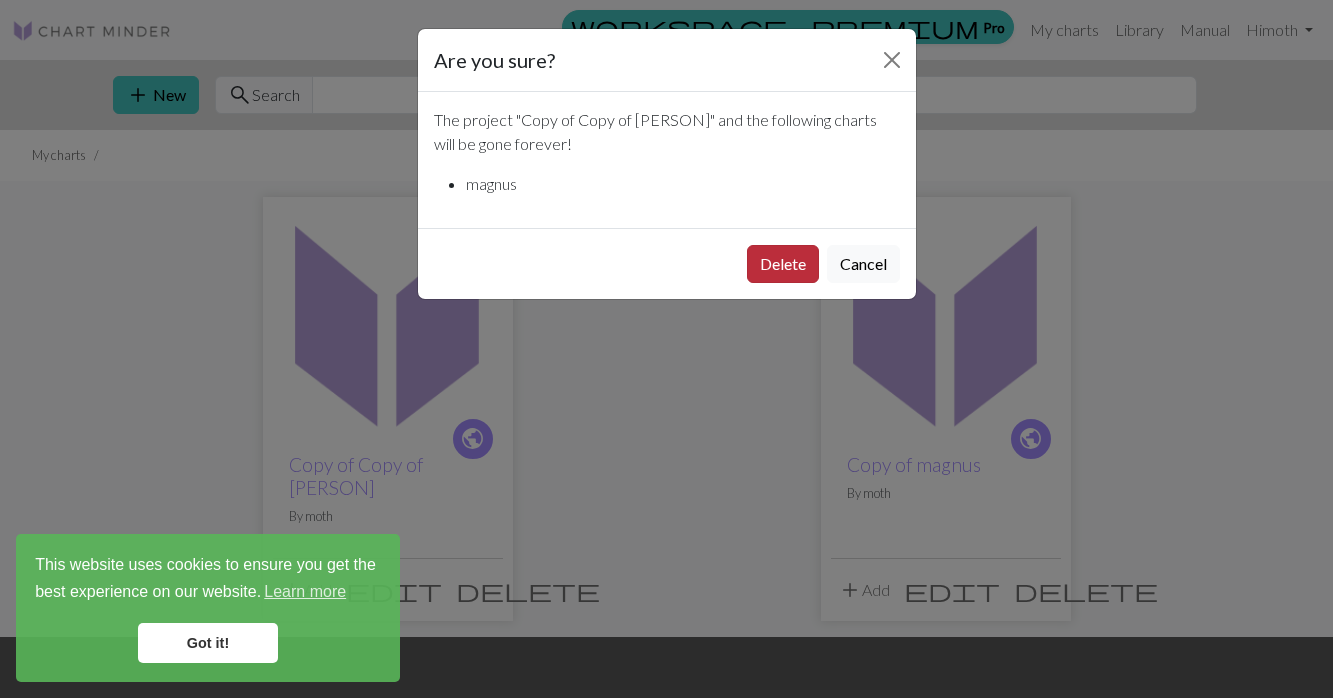 click on "Delete" at bounding box center [783, 264] 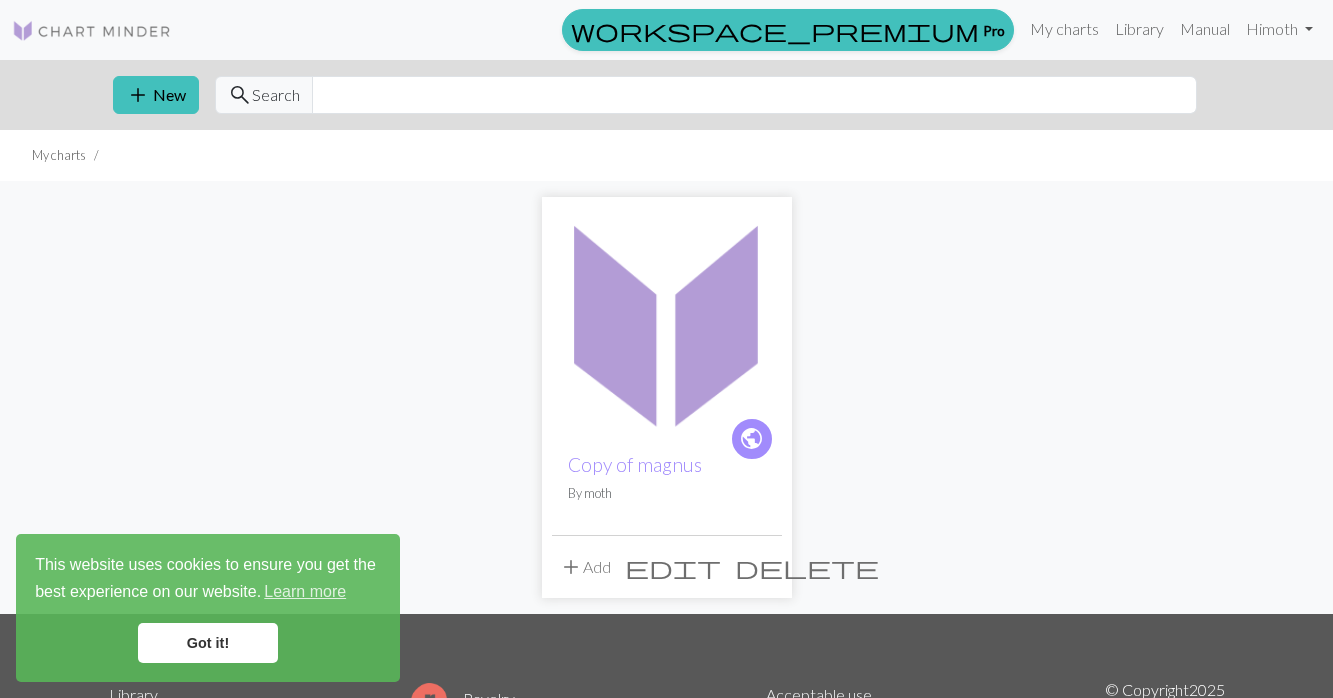 scroll, scrollTop: 0, scrollLeft: 0, axis: both 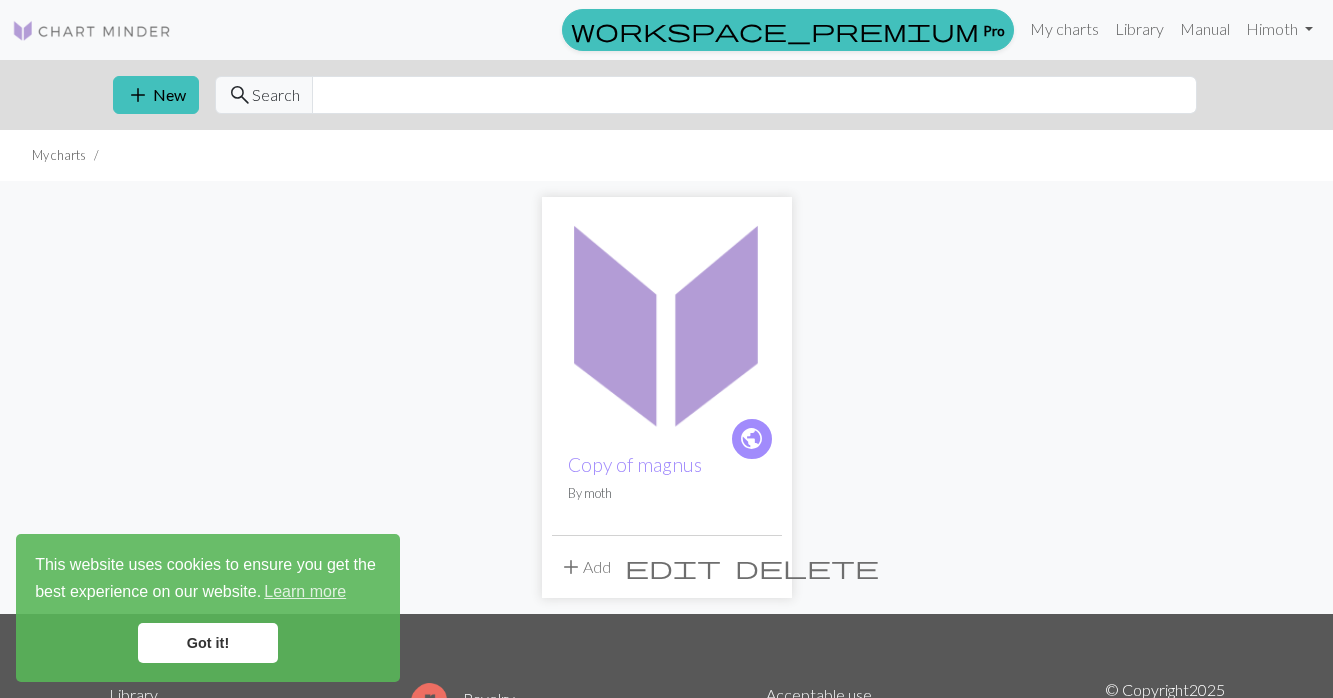 click on "delete" at bounding box center (807, 567) 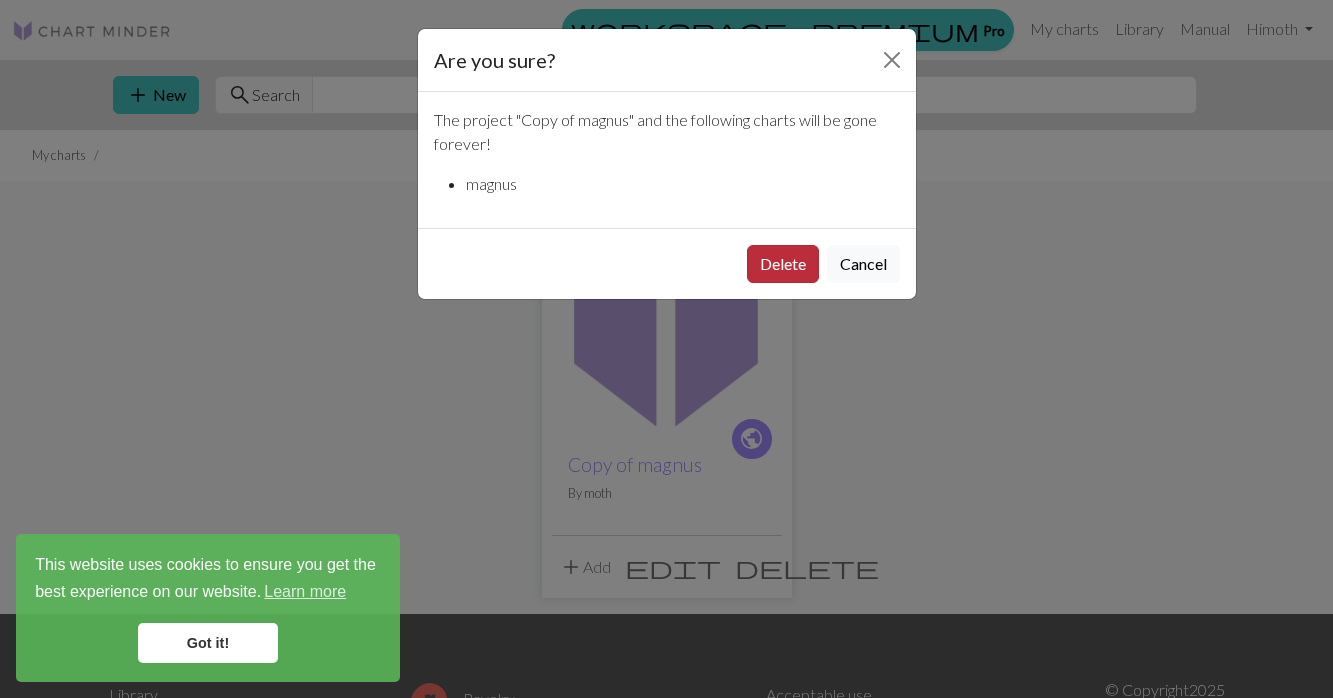 click on "Delete" at bounding box center [783, 264] 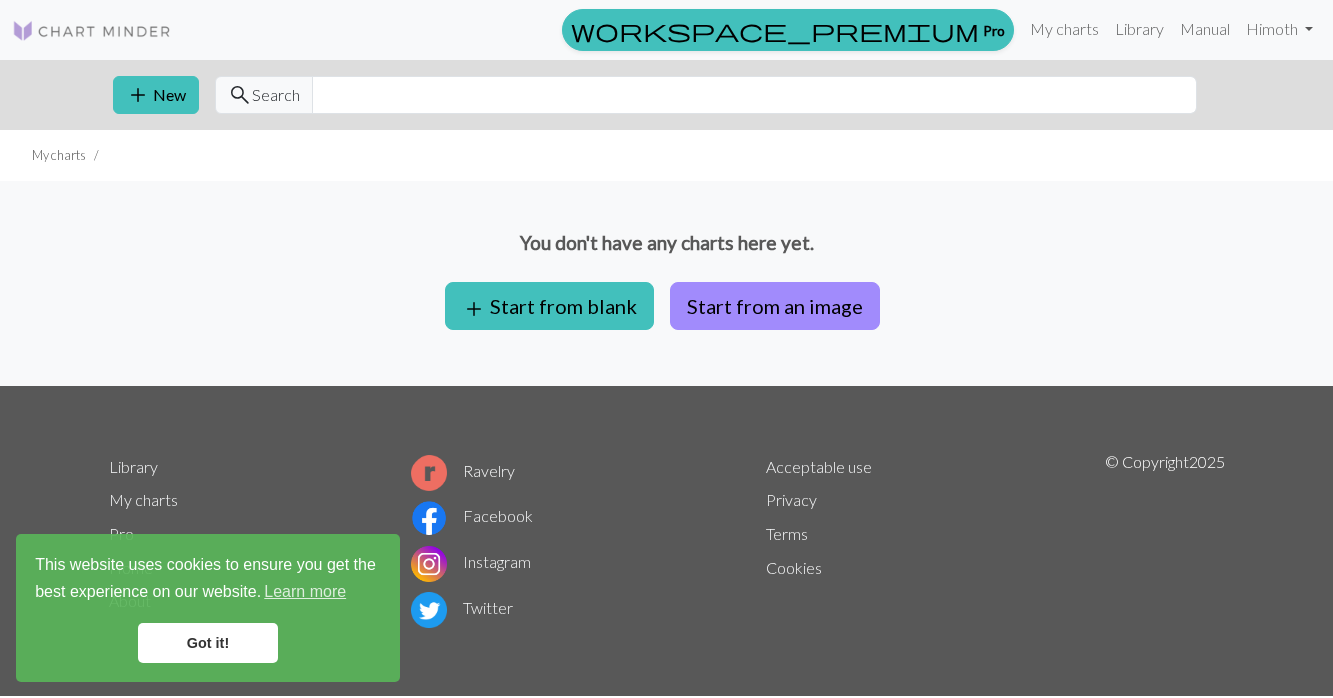 scroll, scrollTop: 0, scrollLeft: 0, axis: both 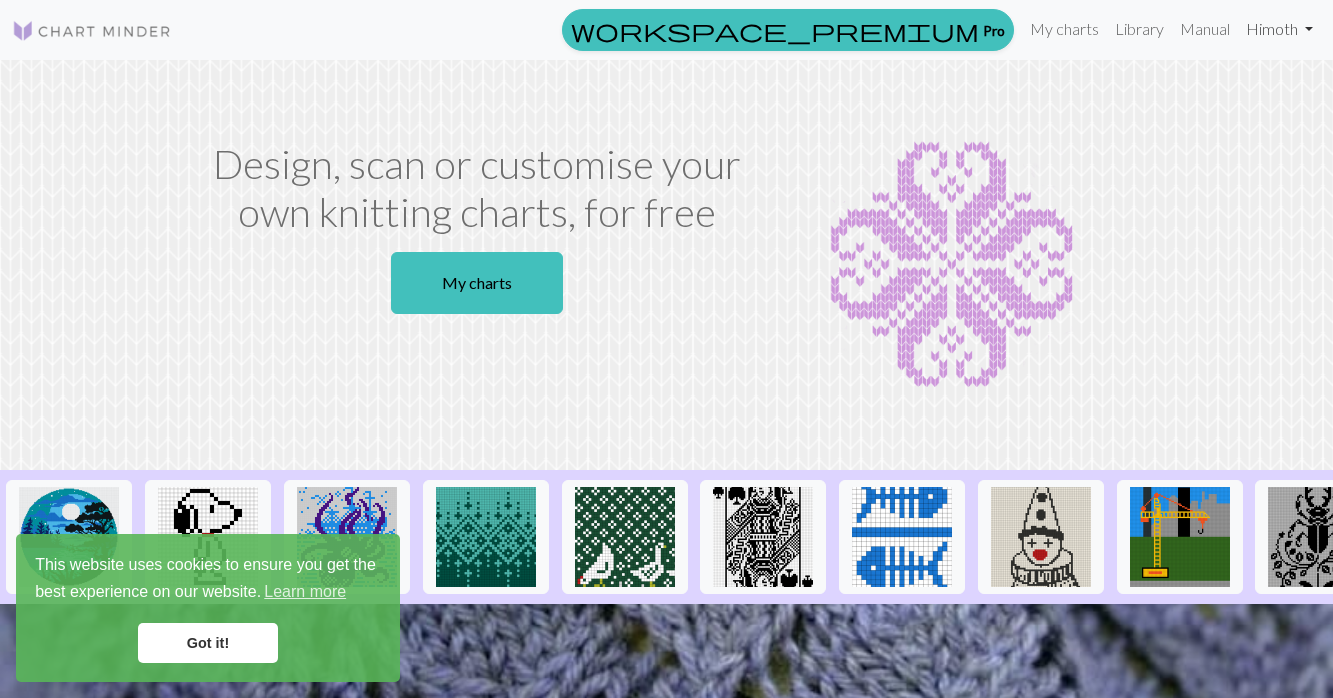 click on "Hi  moth" at bounding box center (1279, 29) 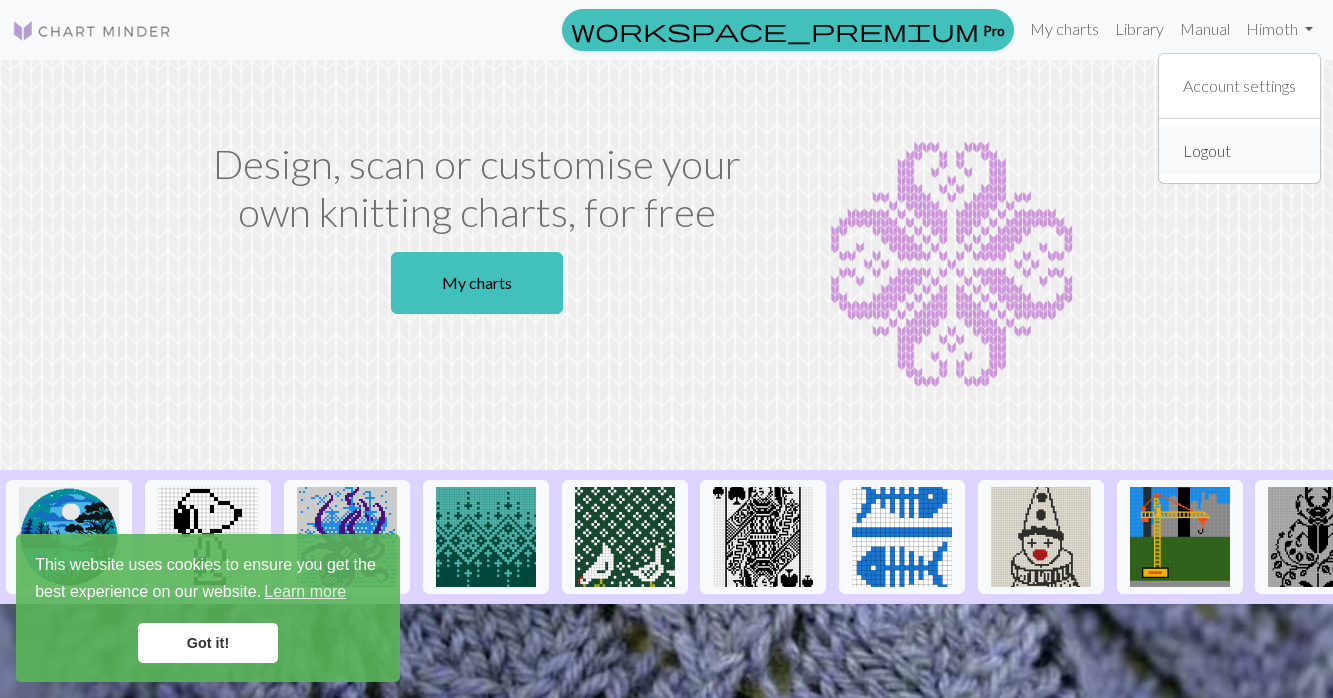 click on "Logout" at bounding box center (1207, 151) 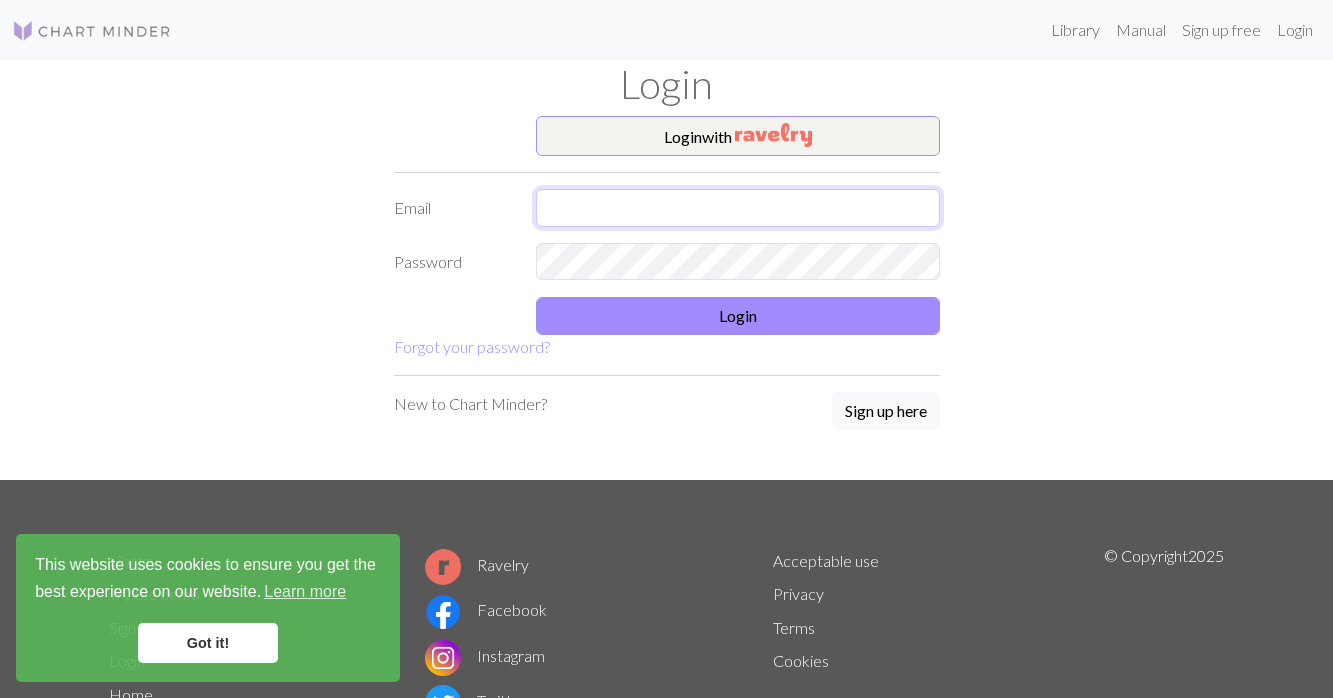 type on "kinethen@[EMAIL]" 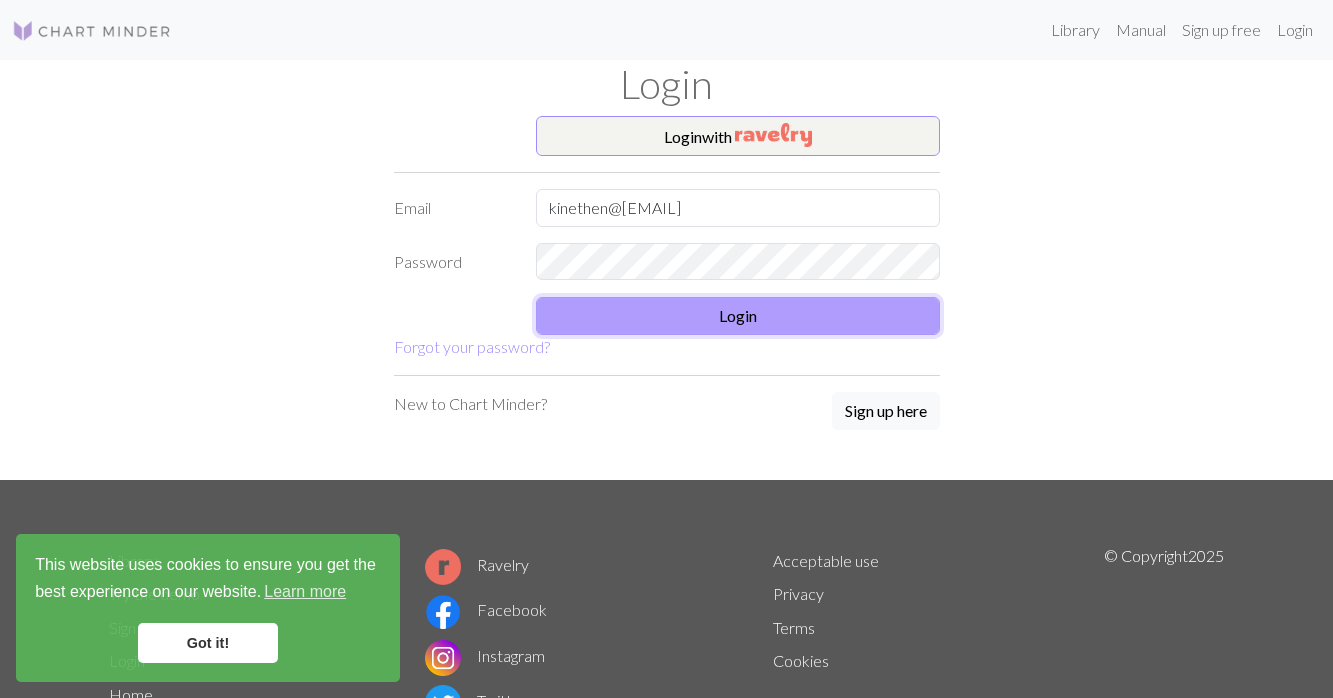 click on "Login" at bounding box center (738, 316) 